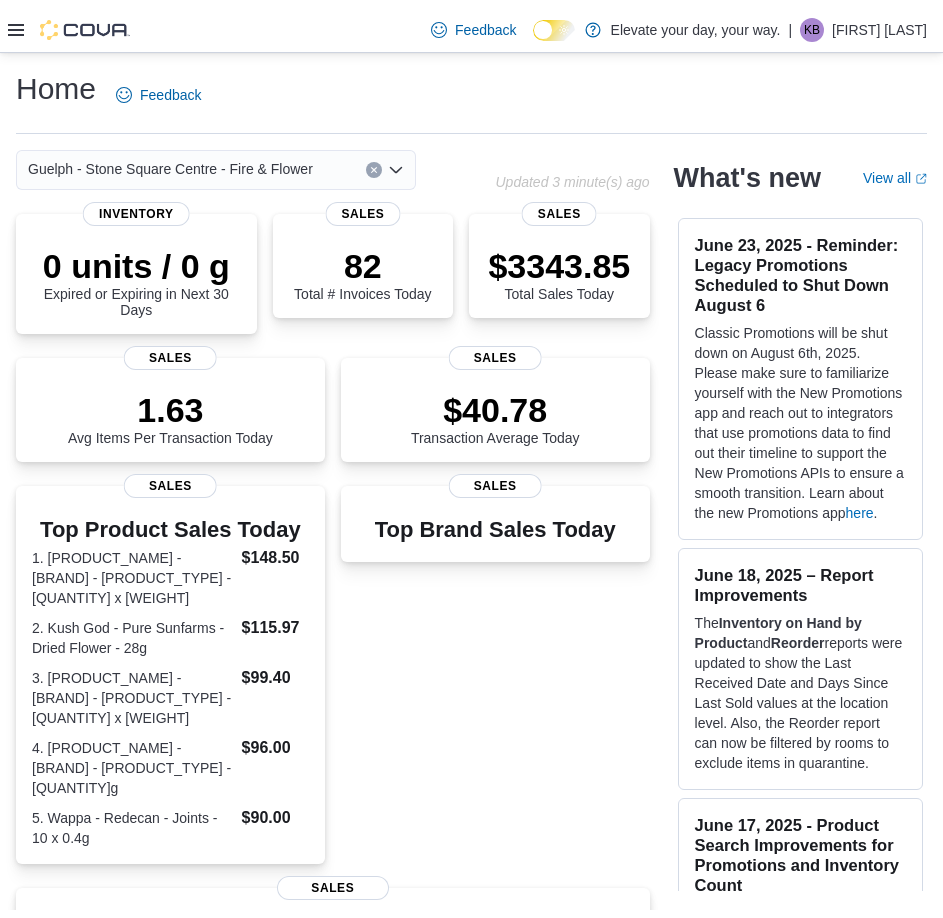 scroll, scrollTop: 0, scrollLeft: 0, axis: both 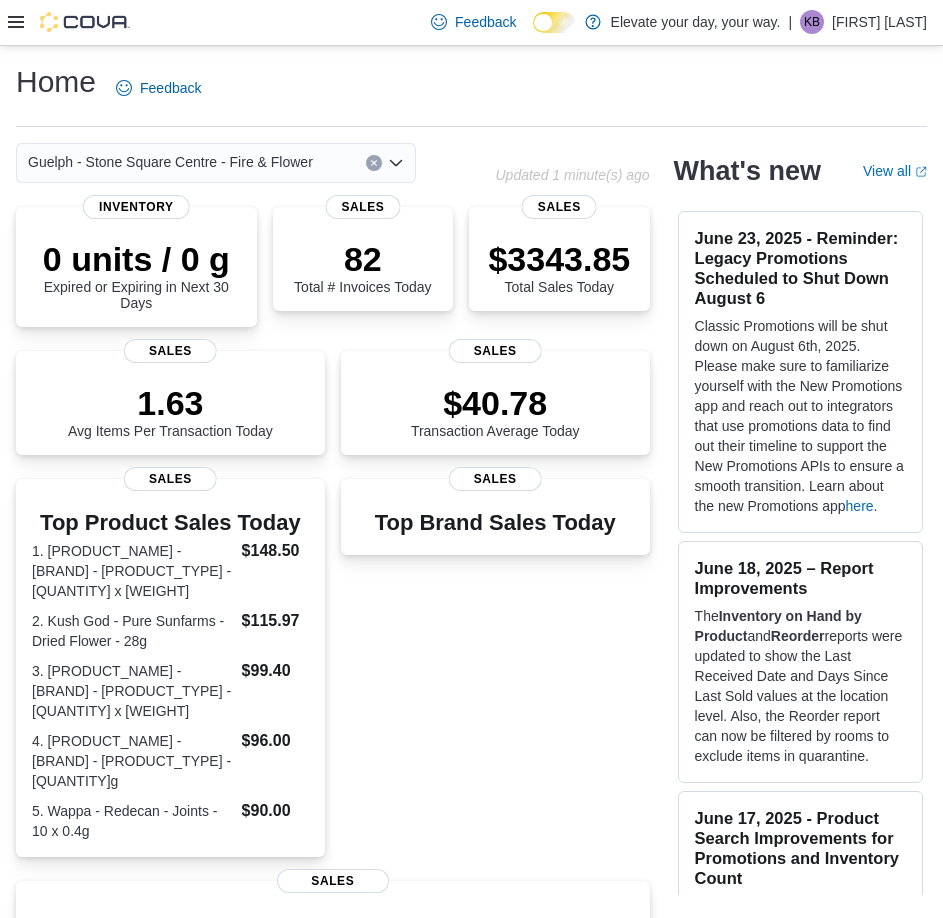 click on "Feedback Dark Mode Elevate your day, your way. | [INITIALS] [FIRST] [LAST]" at bounding box center [471, 23] 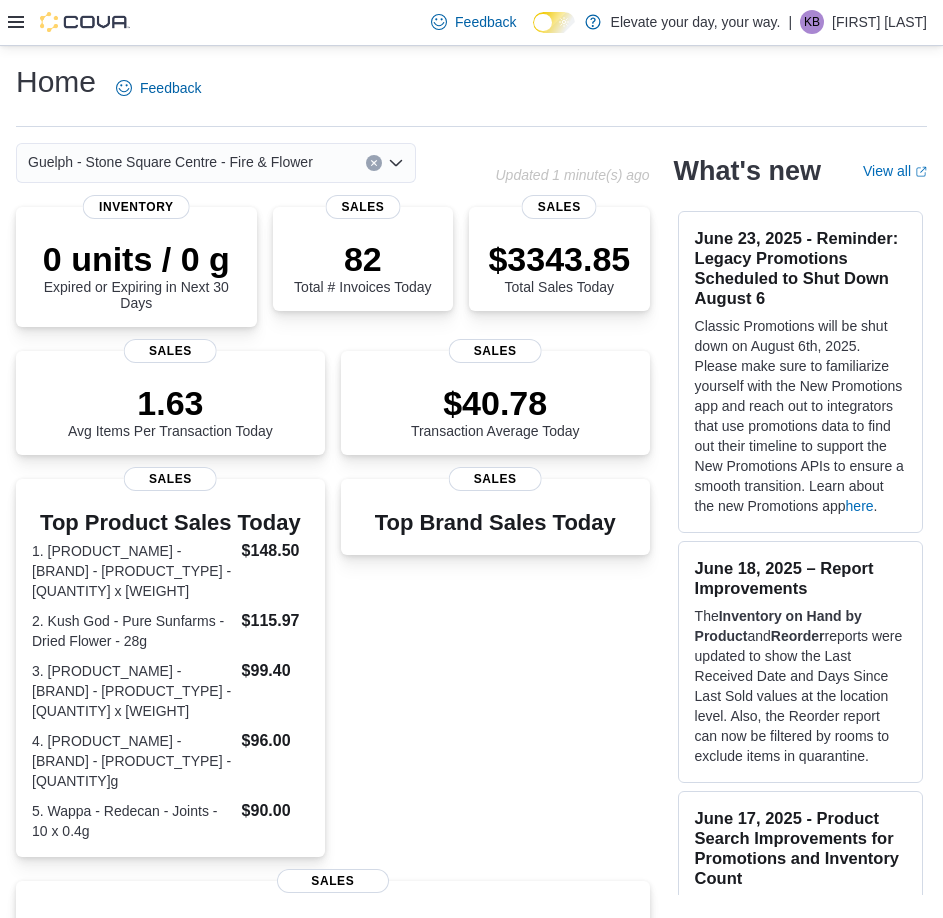 click 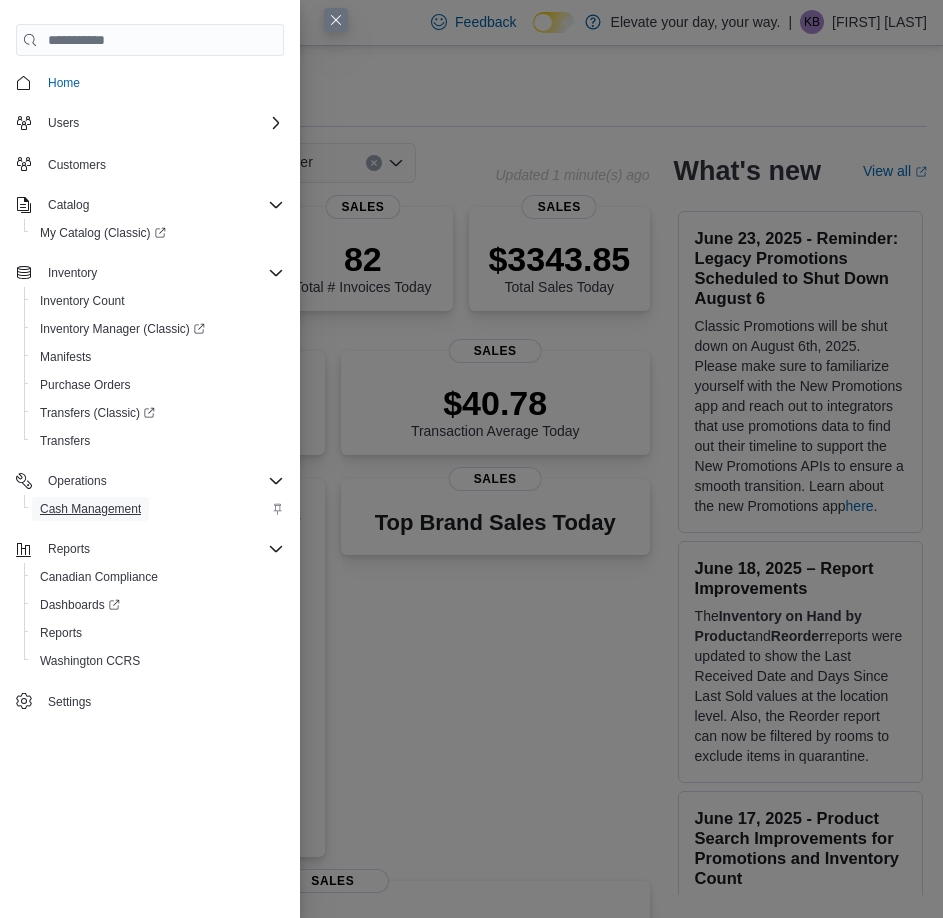 click on "Cash Management" at bounding box center [90, 509] 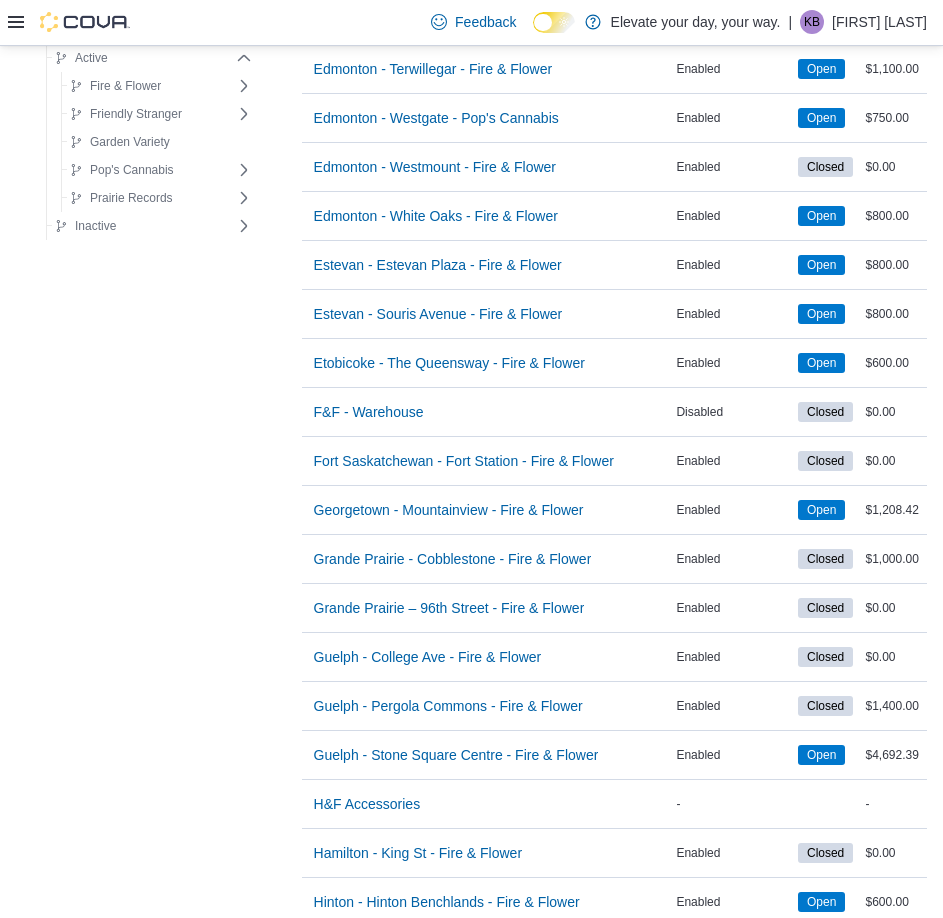 scroll, scrollTop: 2800, scrollLeft: 0, axis: vertical 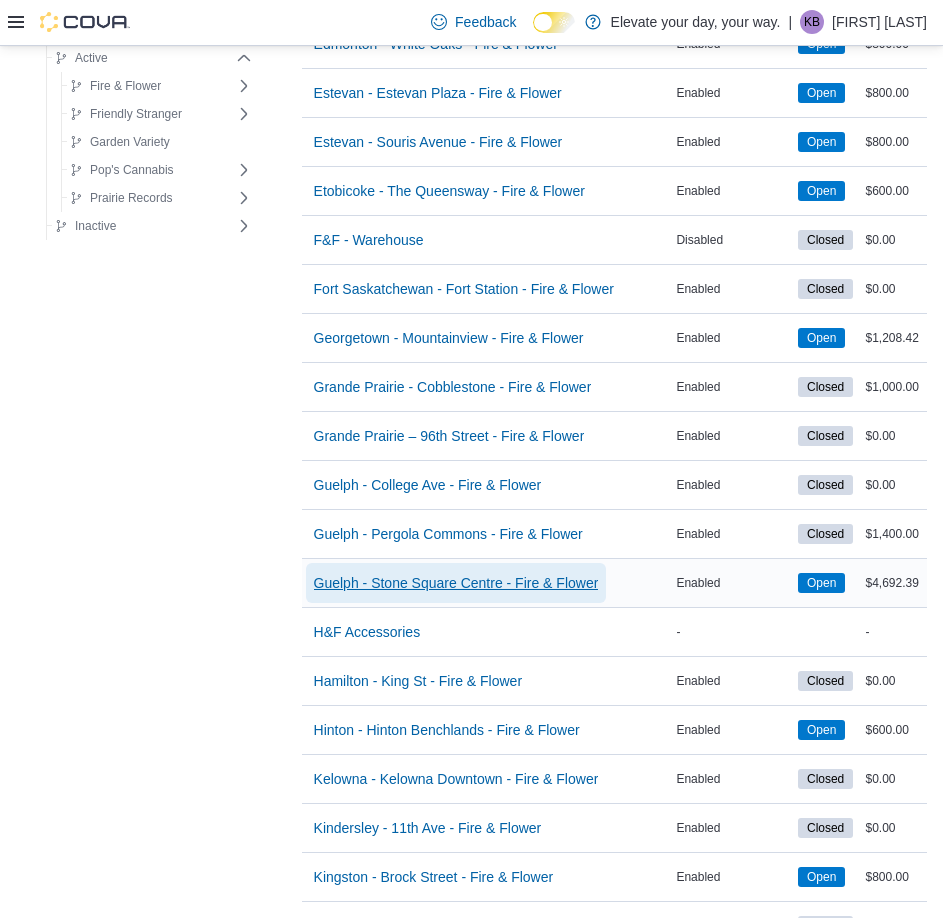 click on "Guelph - Stone Square Centre - Fire & Flower" at bounding box center (456, 583) 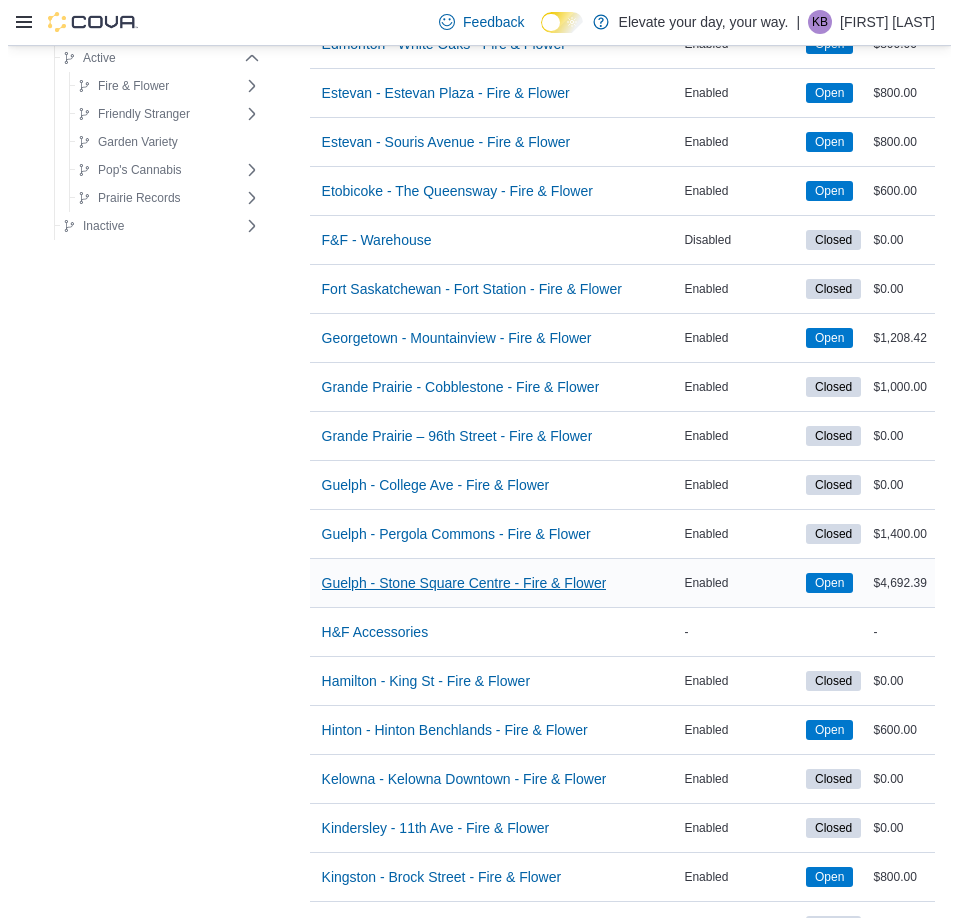 scroll, scrollTop: 0, scrollLeft: 0, axis: both 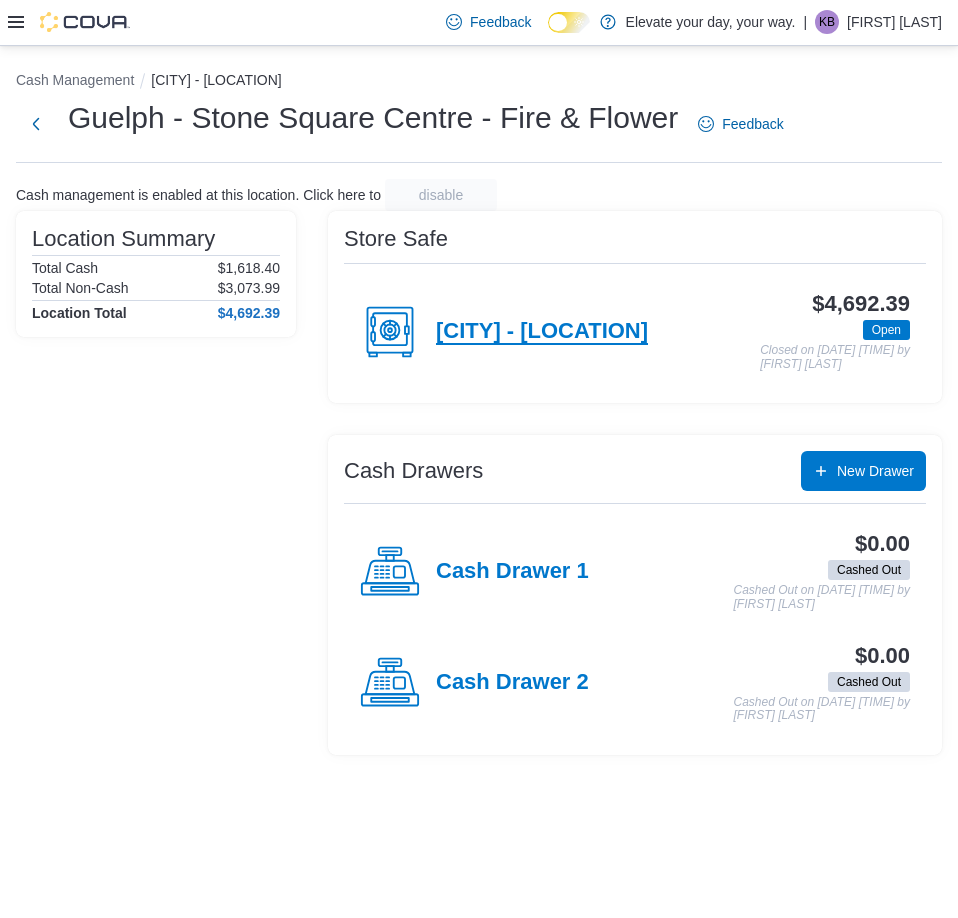 click on "[CITY] - [LOCATION]" at bounding box center [542, 332] 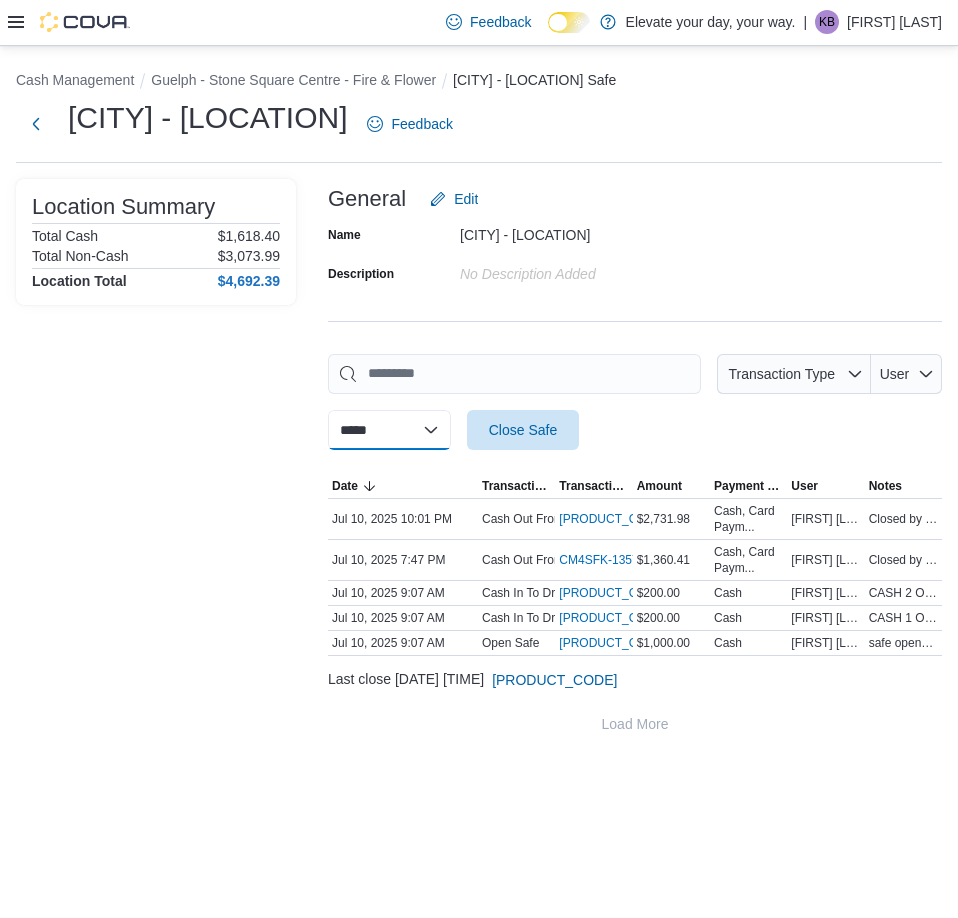 click on "**********" at bounding box center [389, 430] 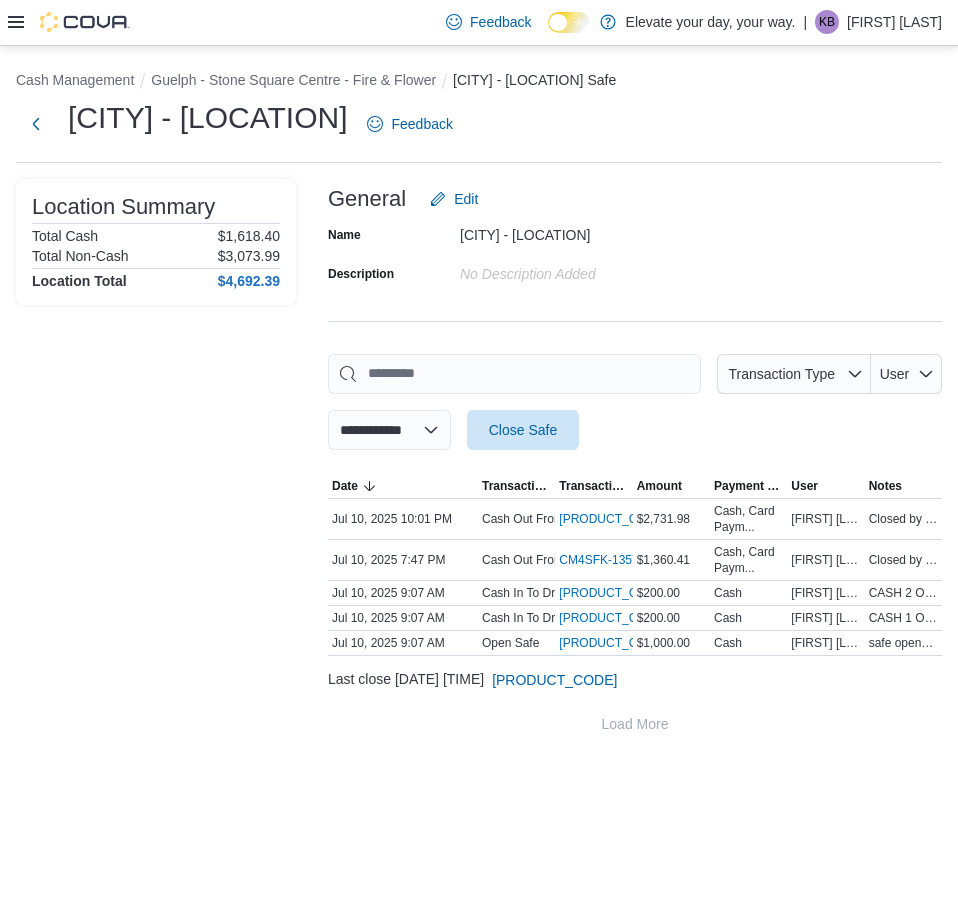 click on "**********" at bounding box center (389, 430) 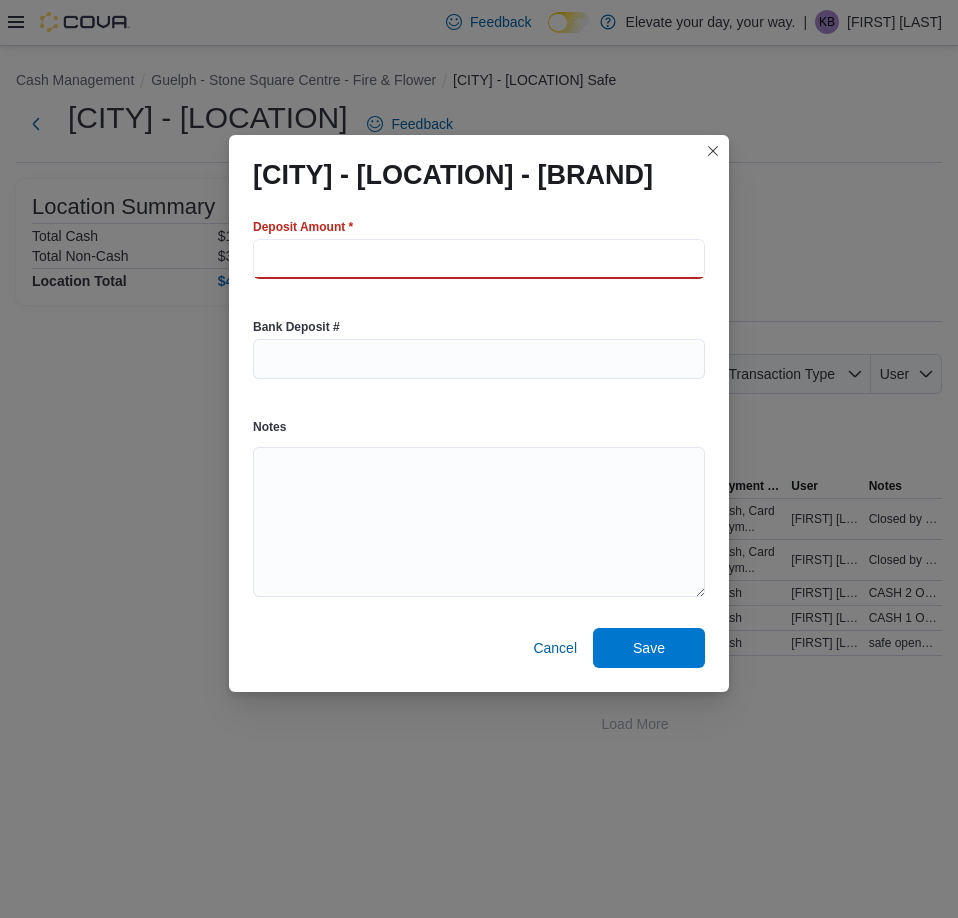 click at bounding box center [479, 259] 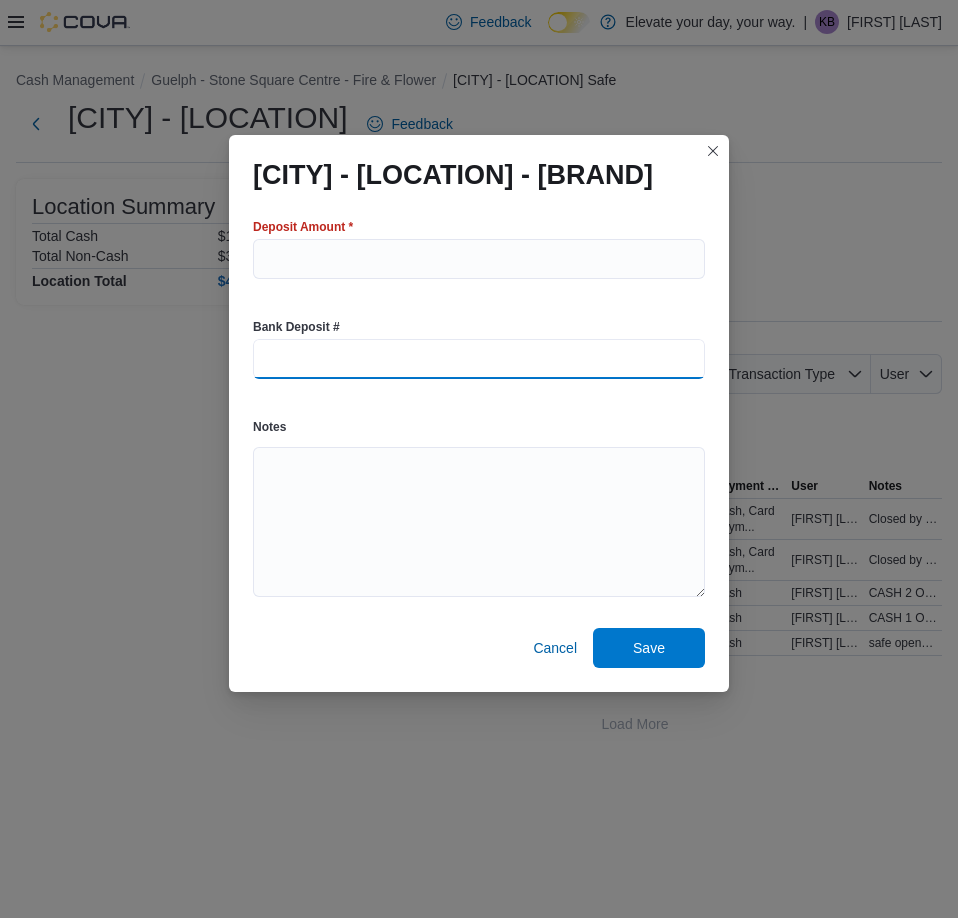 click at bounding box center (479, 359) 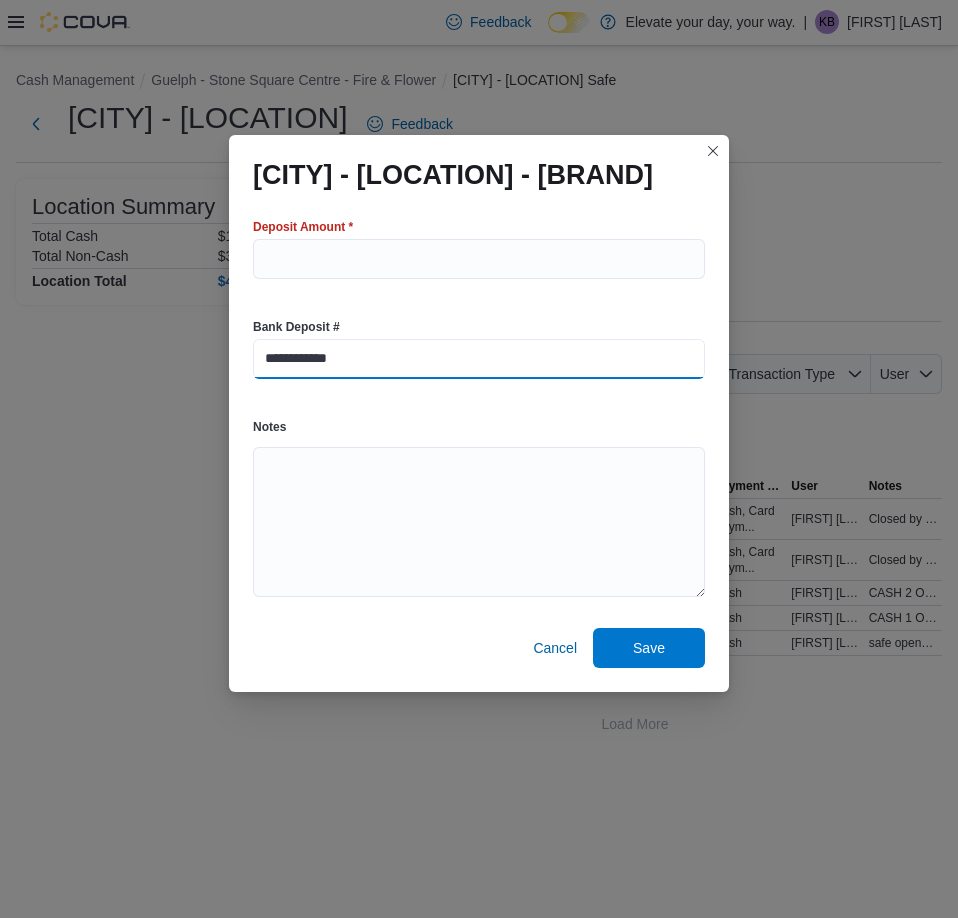 type on "**********" 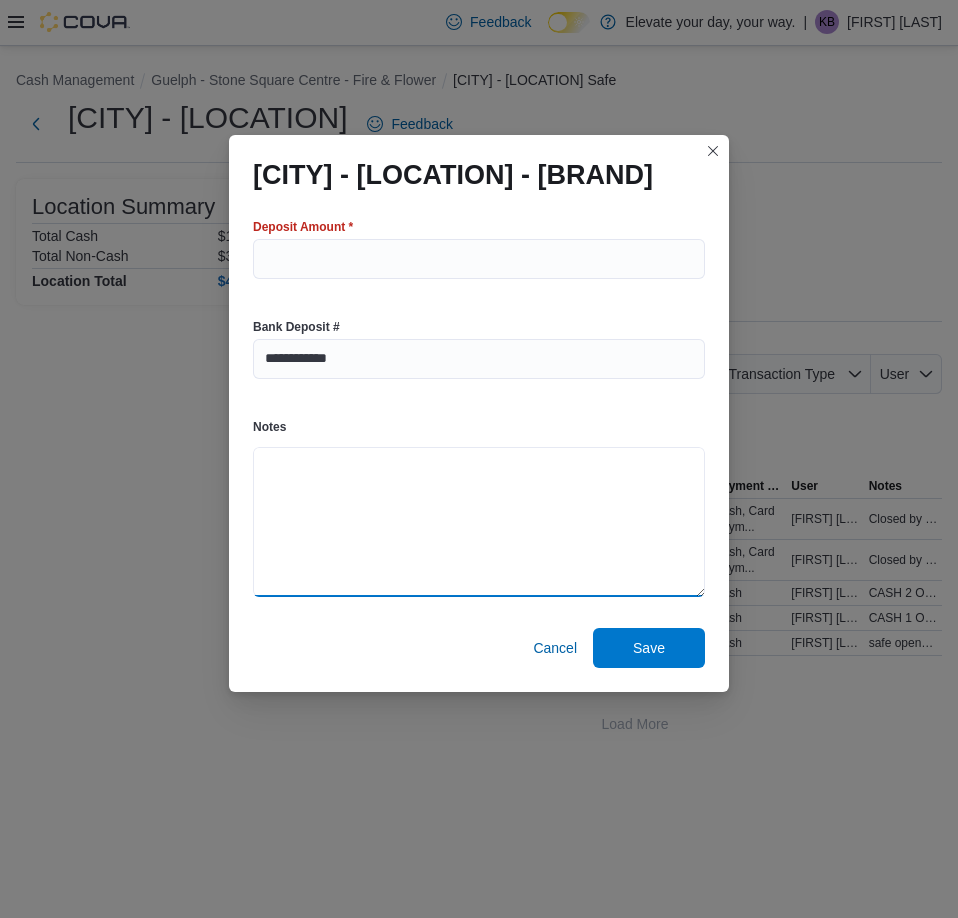 click on "Notes" at bounding box center [479, 522] 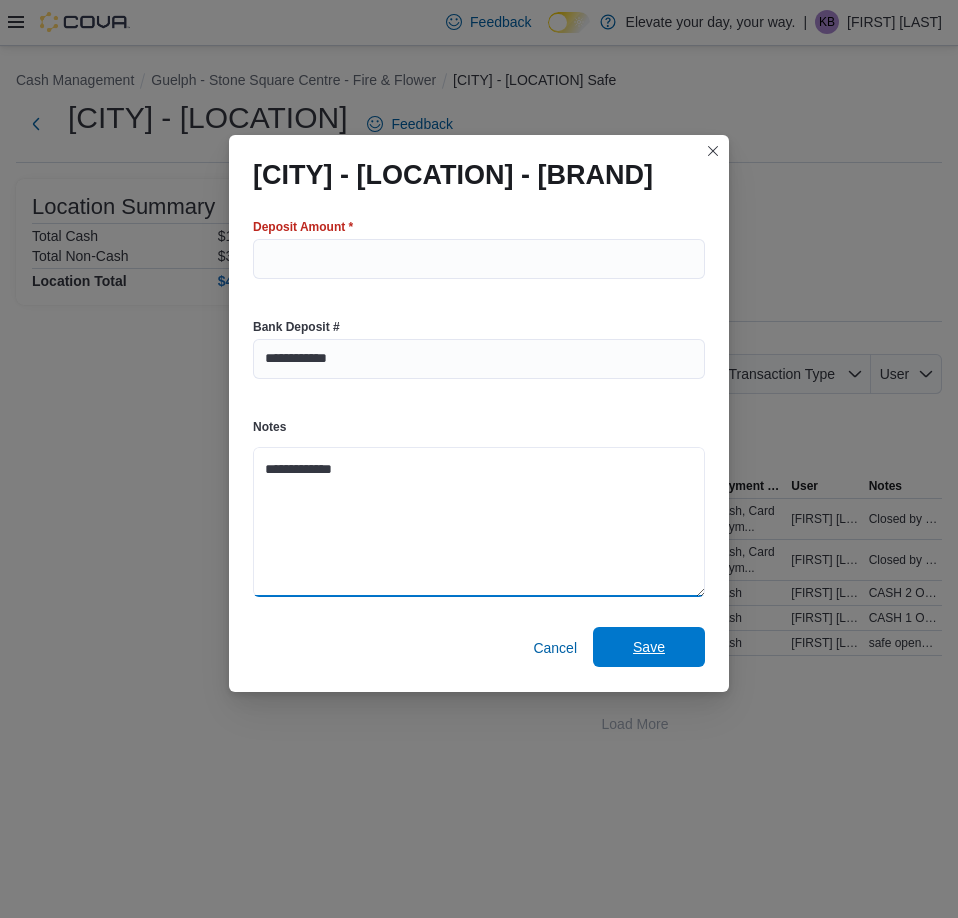 type on "**********" 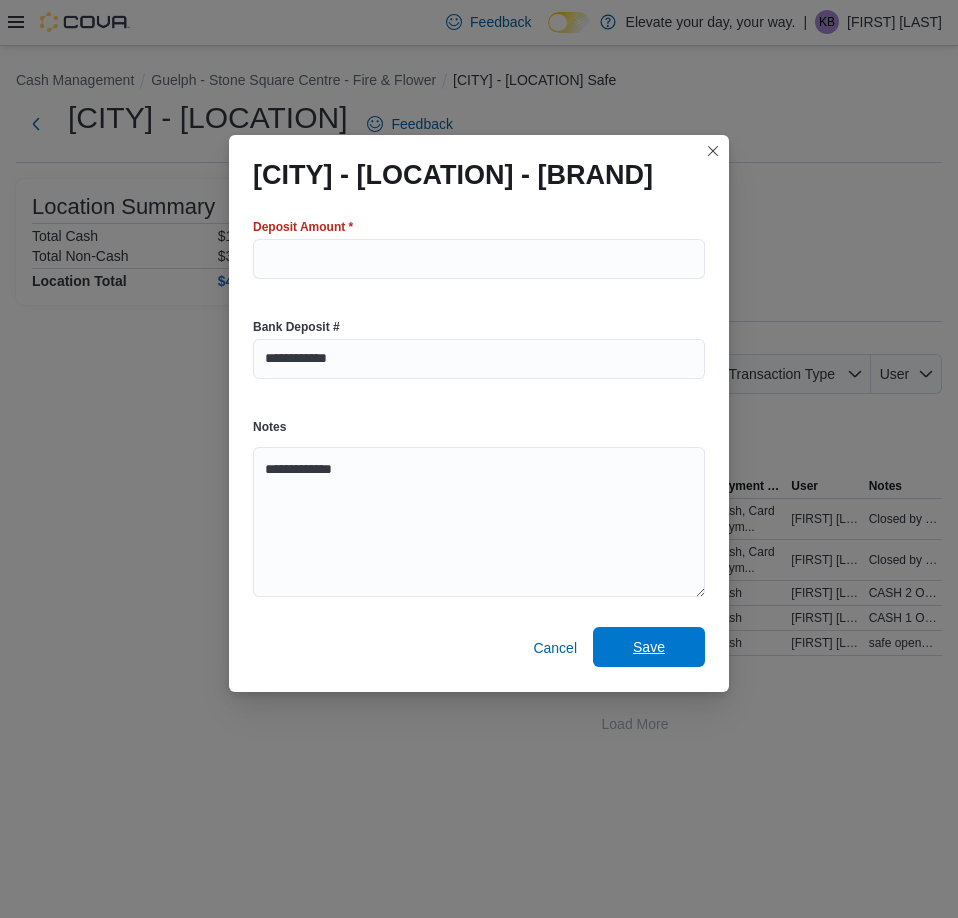 click on "Save" at bounding box center (649, 647) 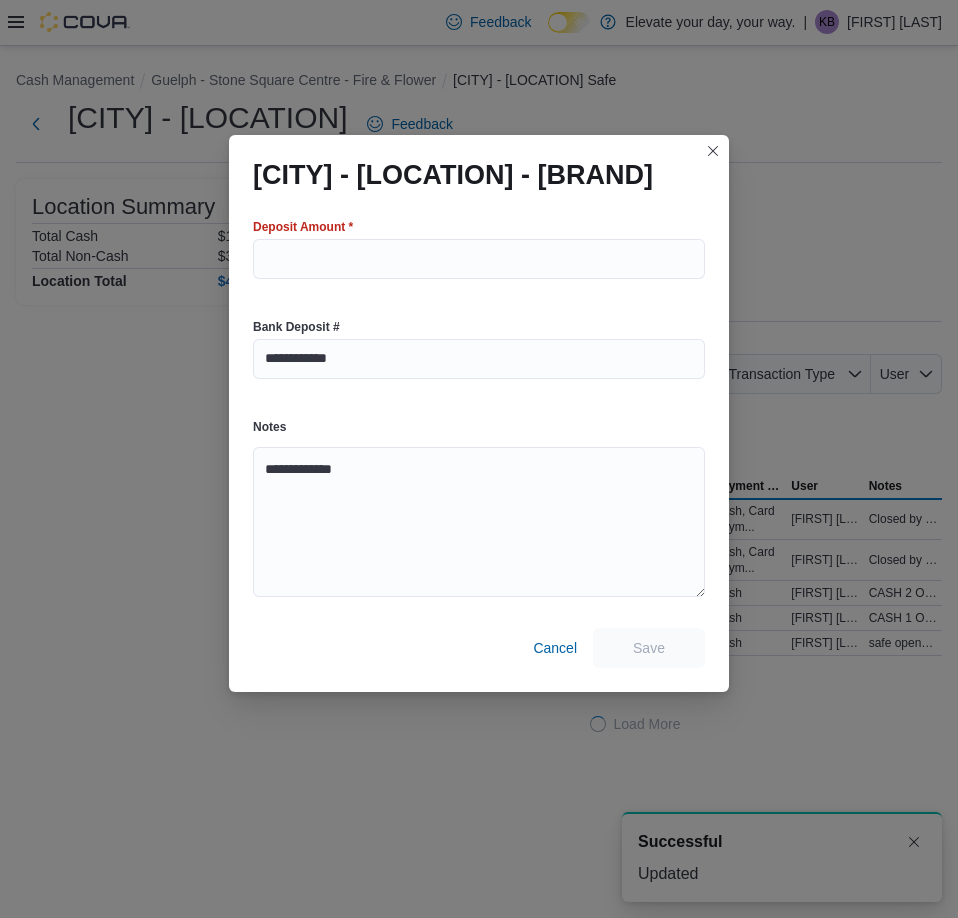 scroll, scrollTop: 1, scrollLeft: 0, axis: vertical 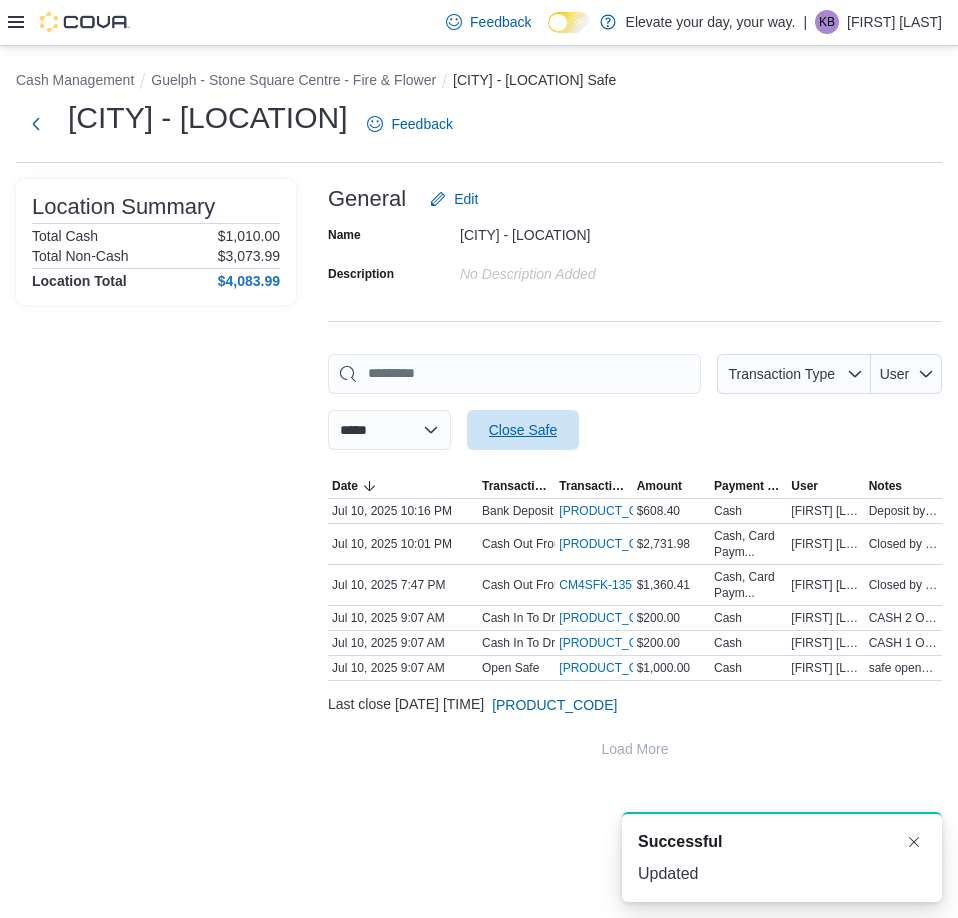 click on "Close Safe" at bounding box center (523, 430) 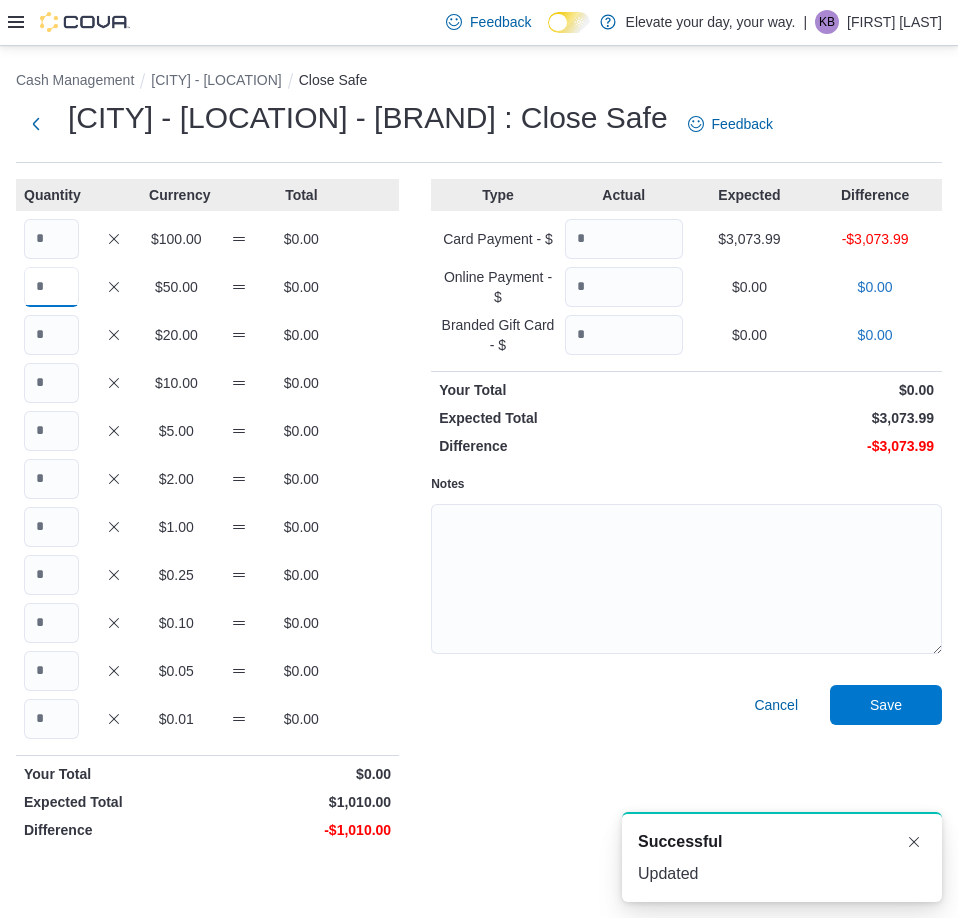 click at bounding box center (51, 287) 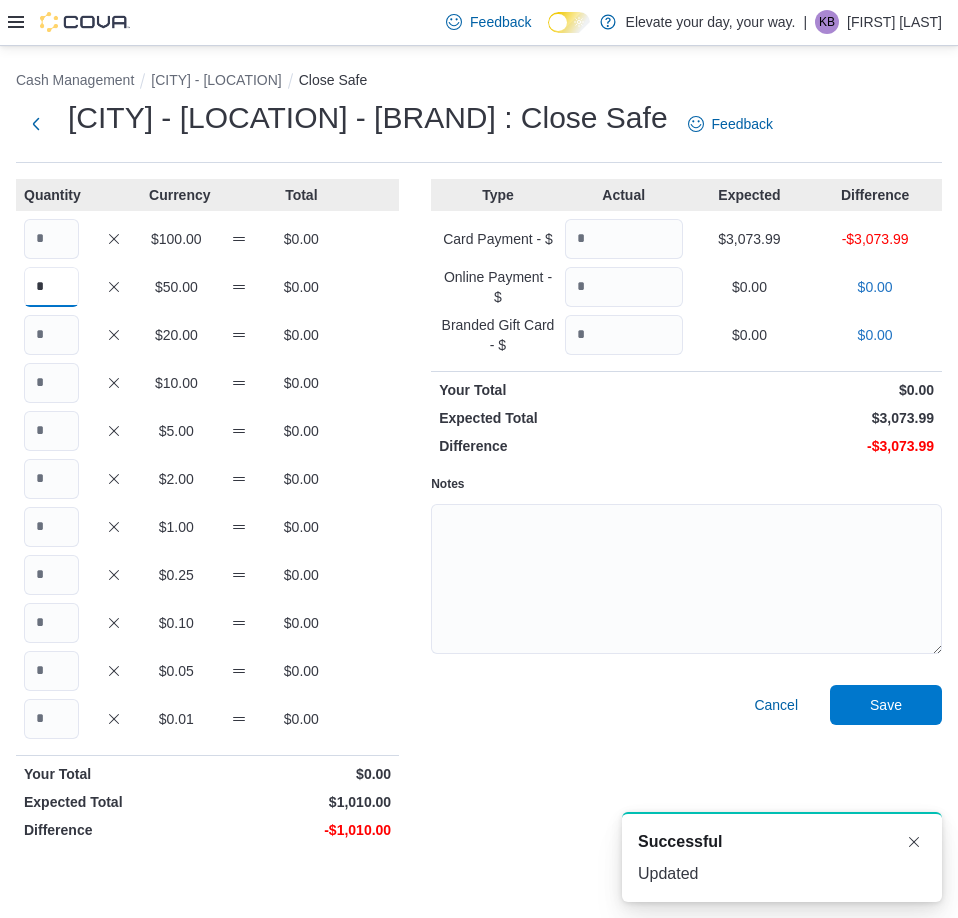 type on "*" 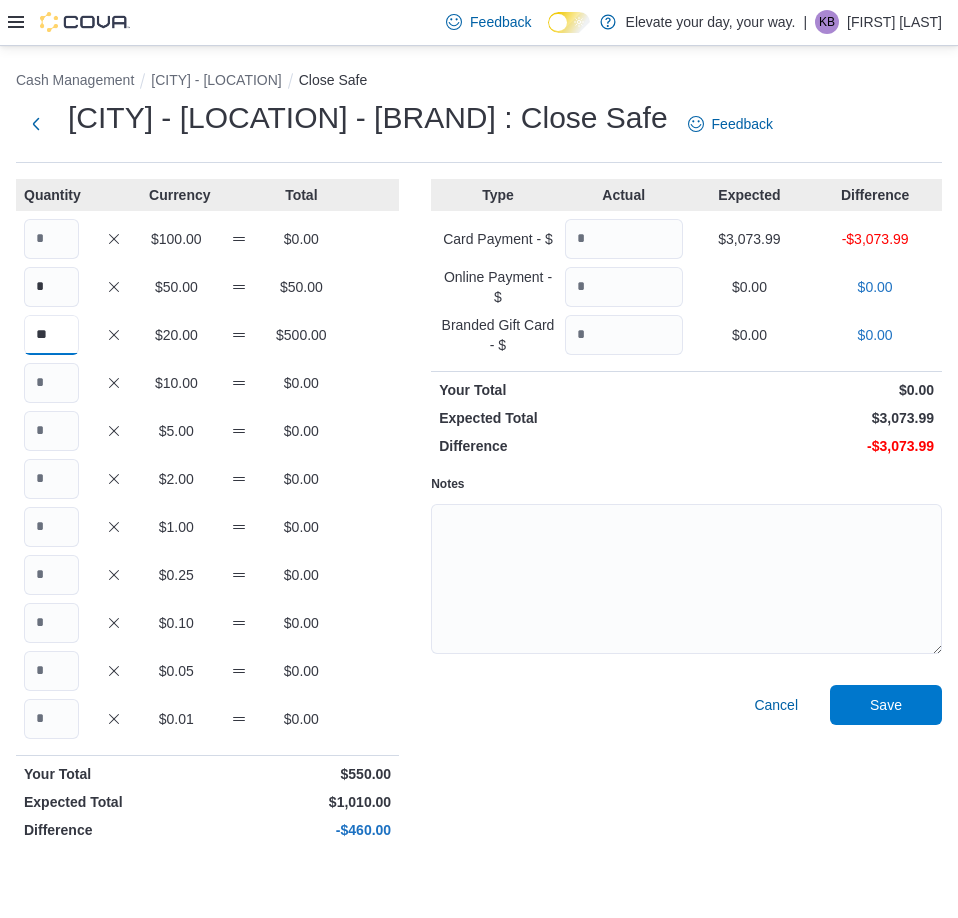 type on "**" 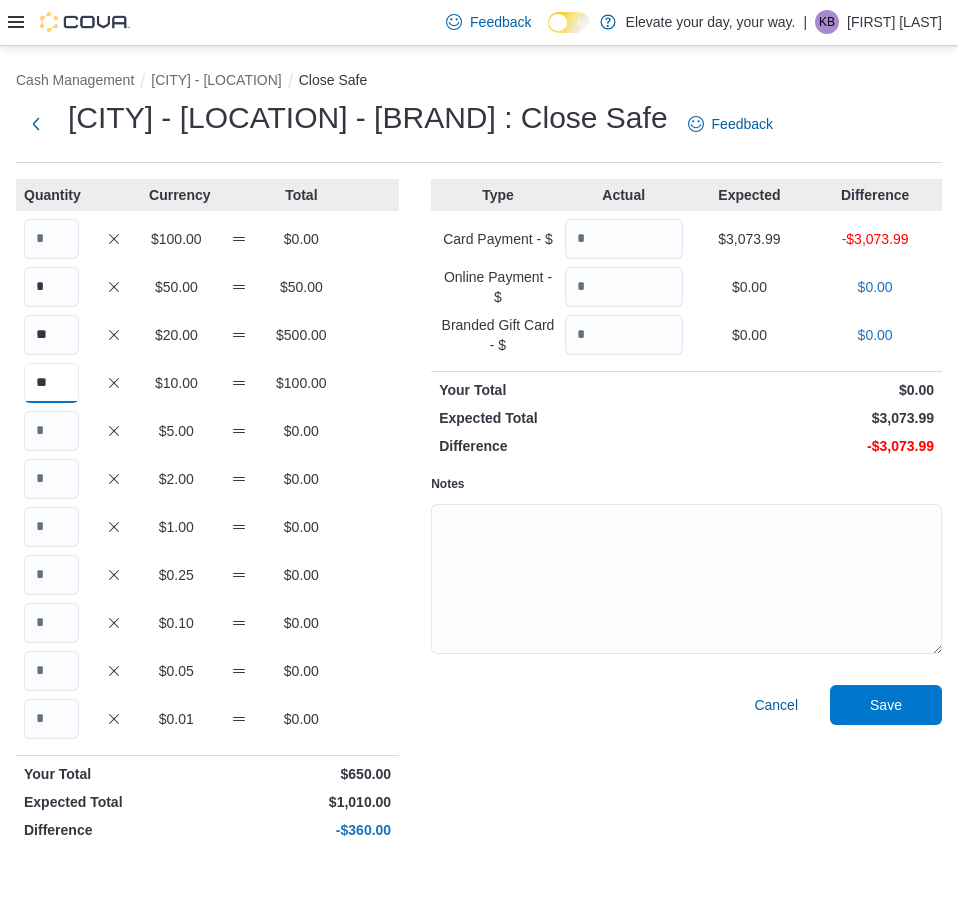 type on "**" 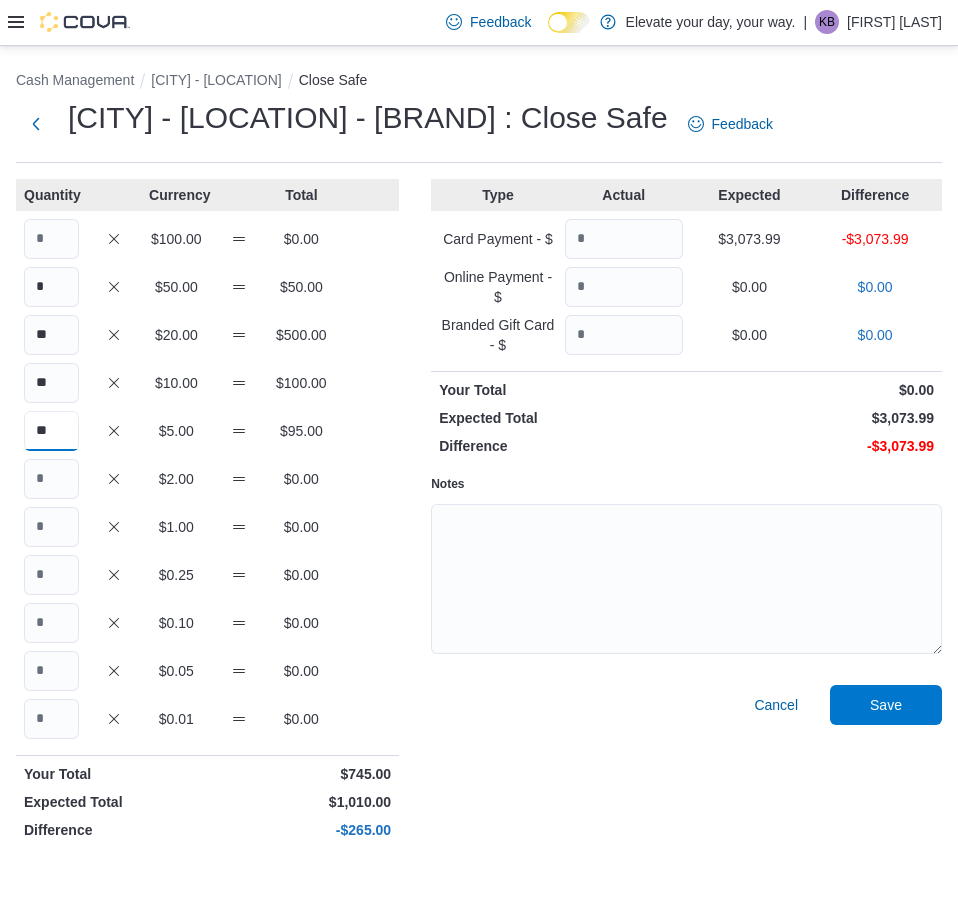 type on "**" 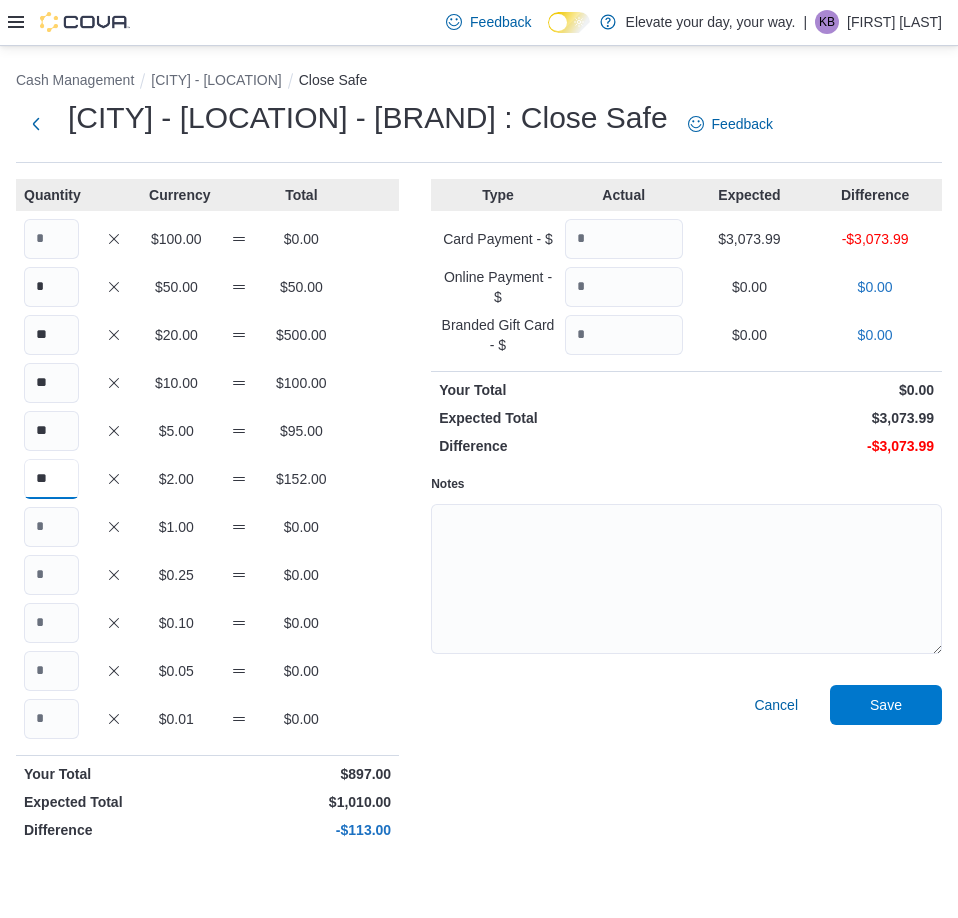 type on "**" 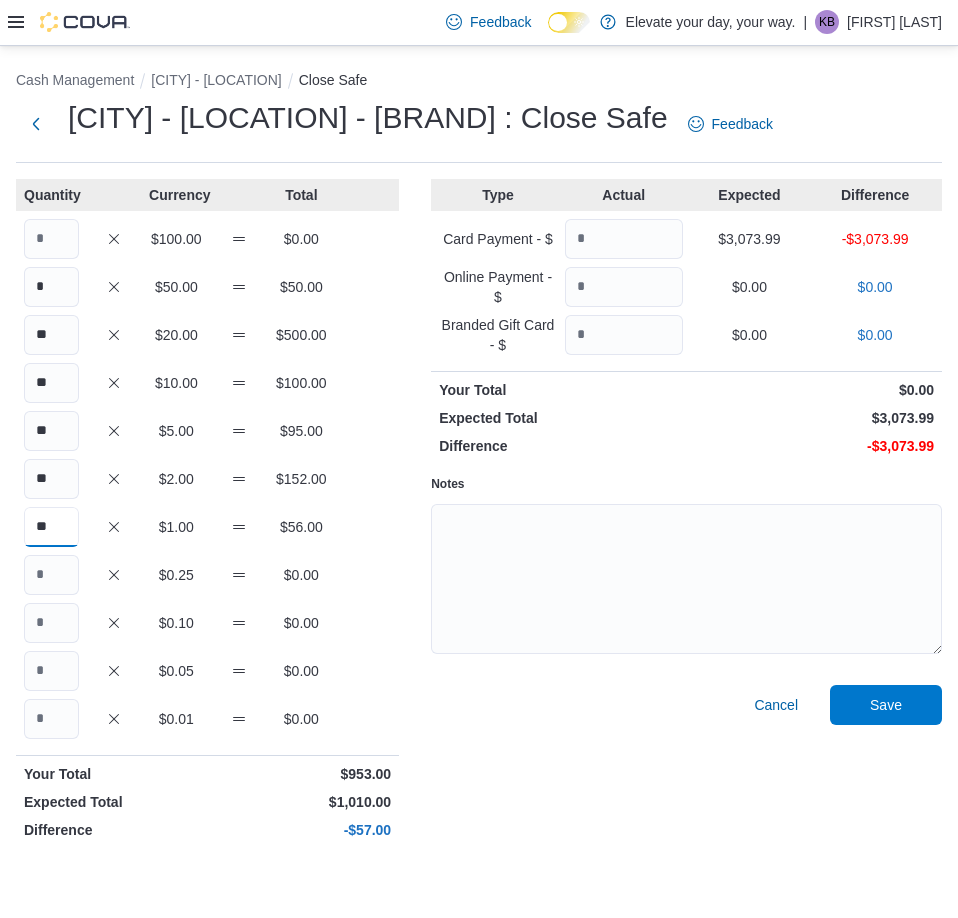 type on "**" 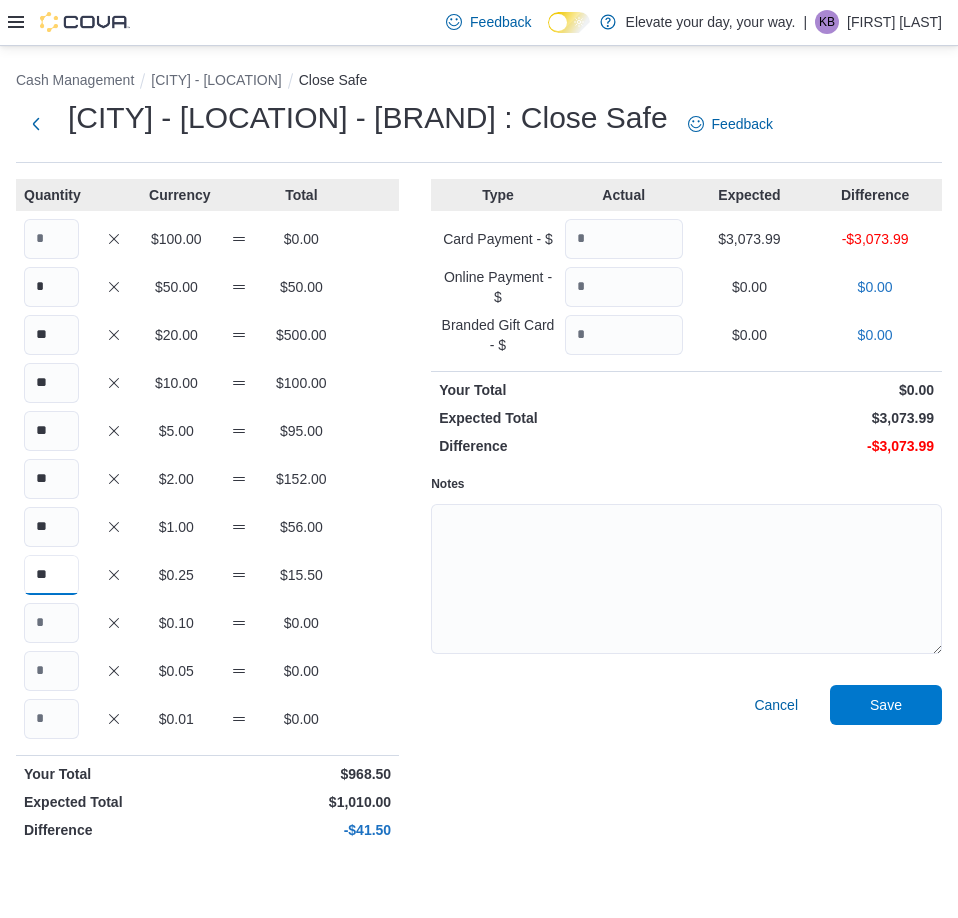 type on "**" 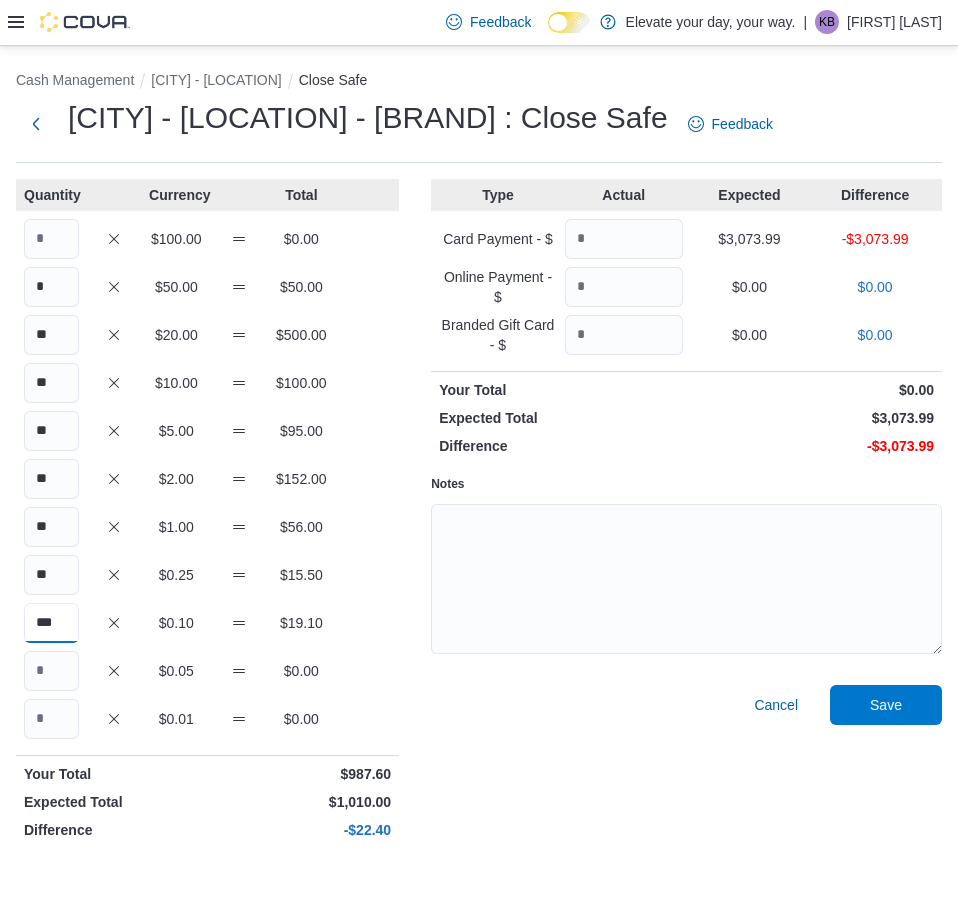 type on "***" 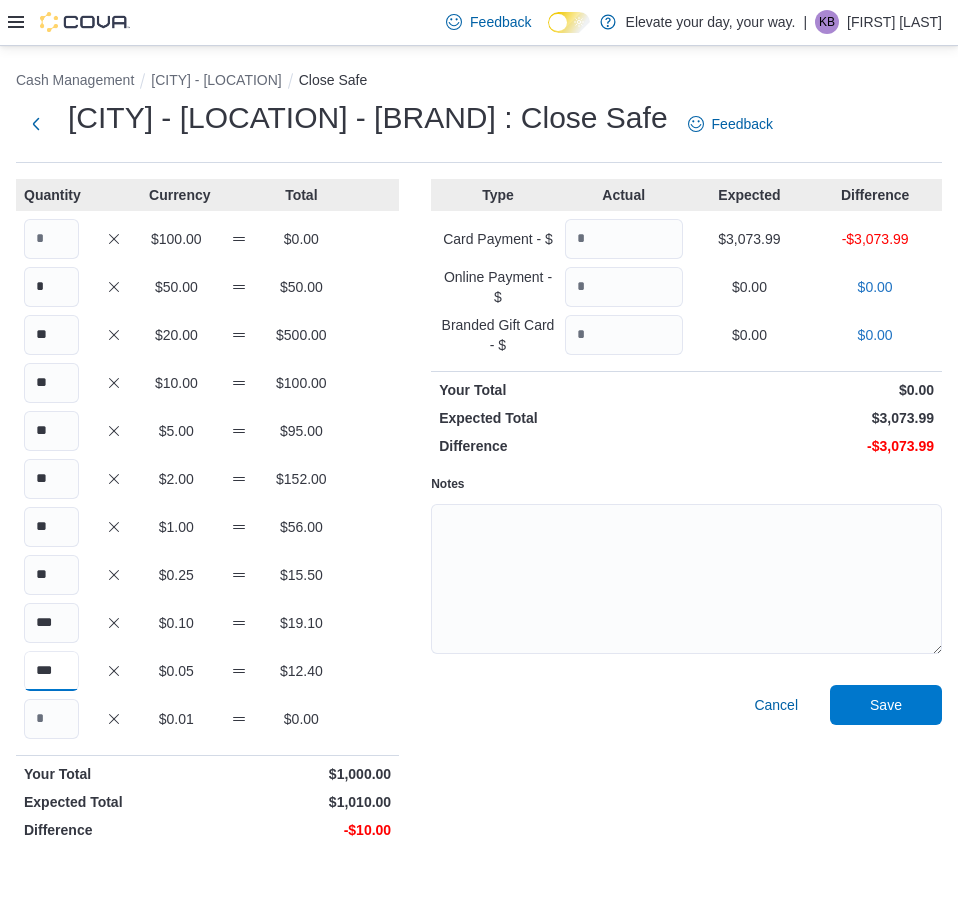 type on "***" 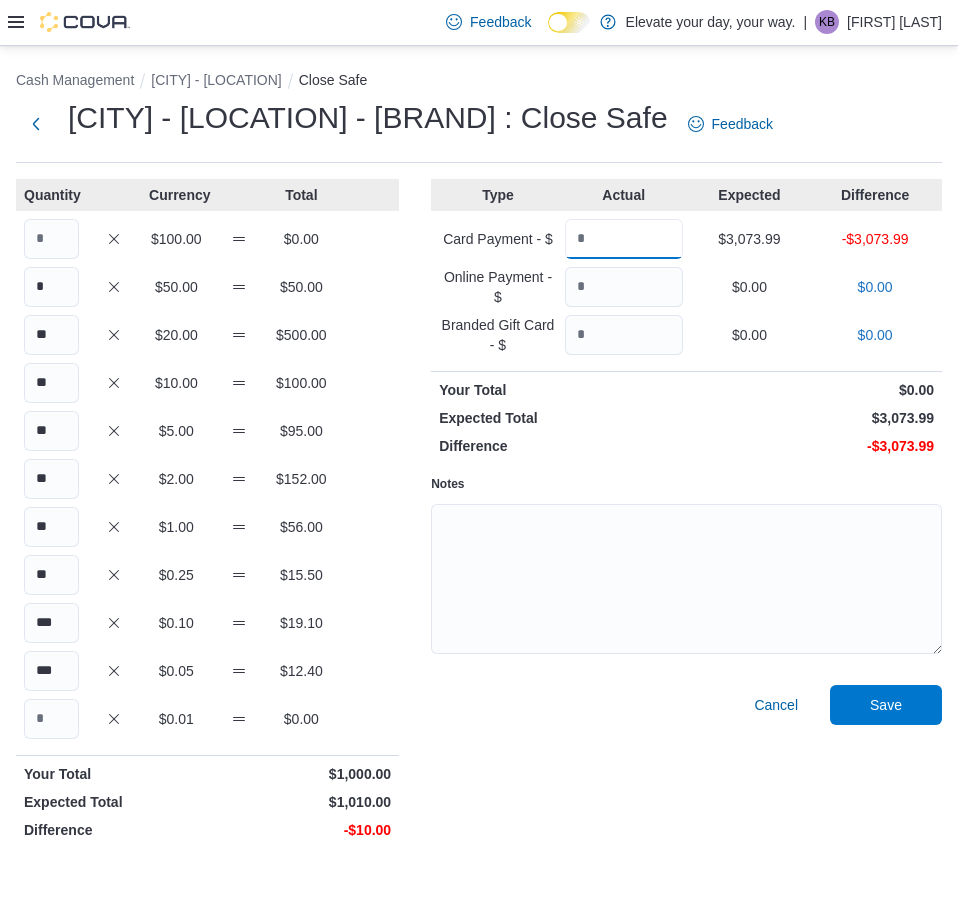 click at bounding box center (624, 239) 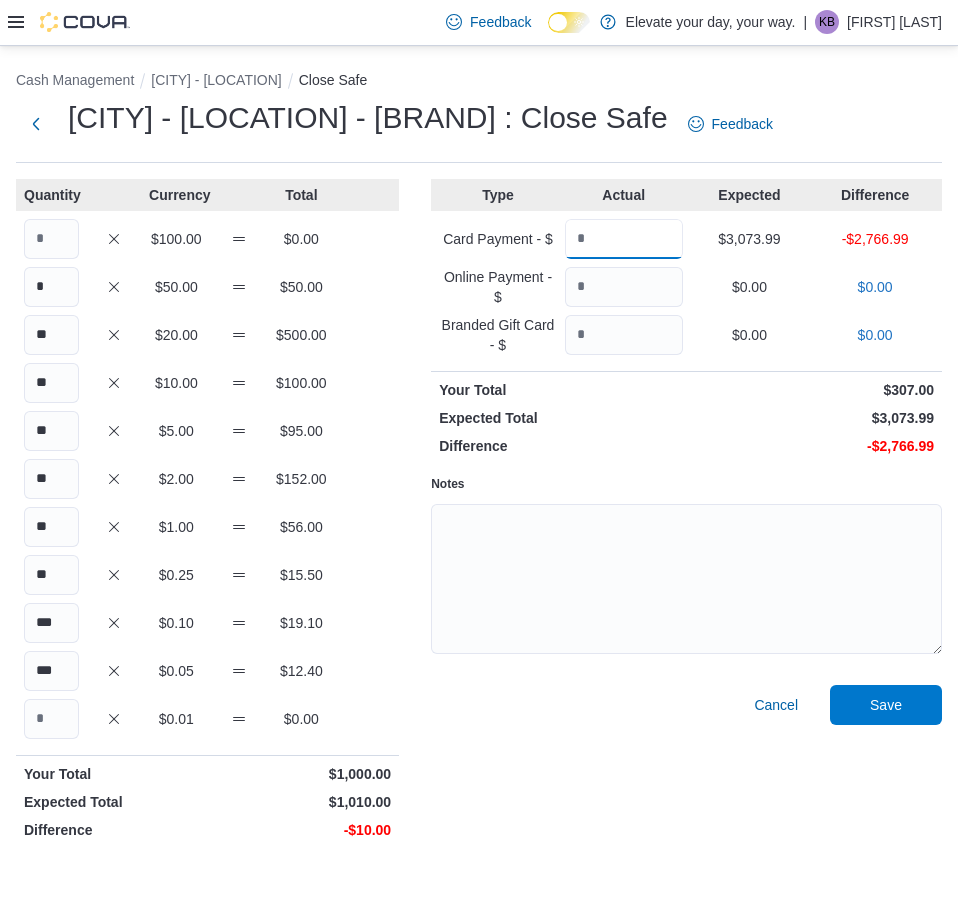 click on "***" at bounding box center (624, 239) 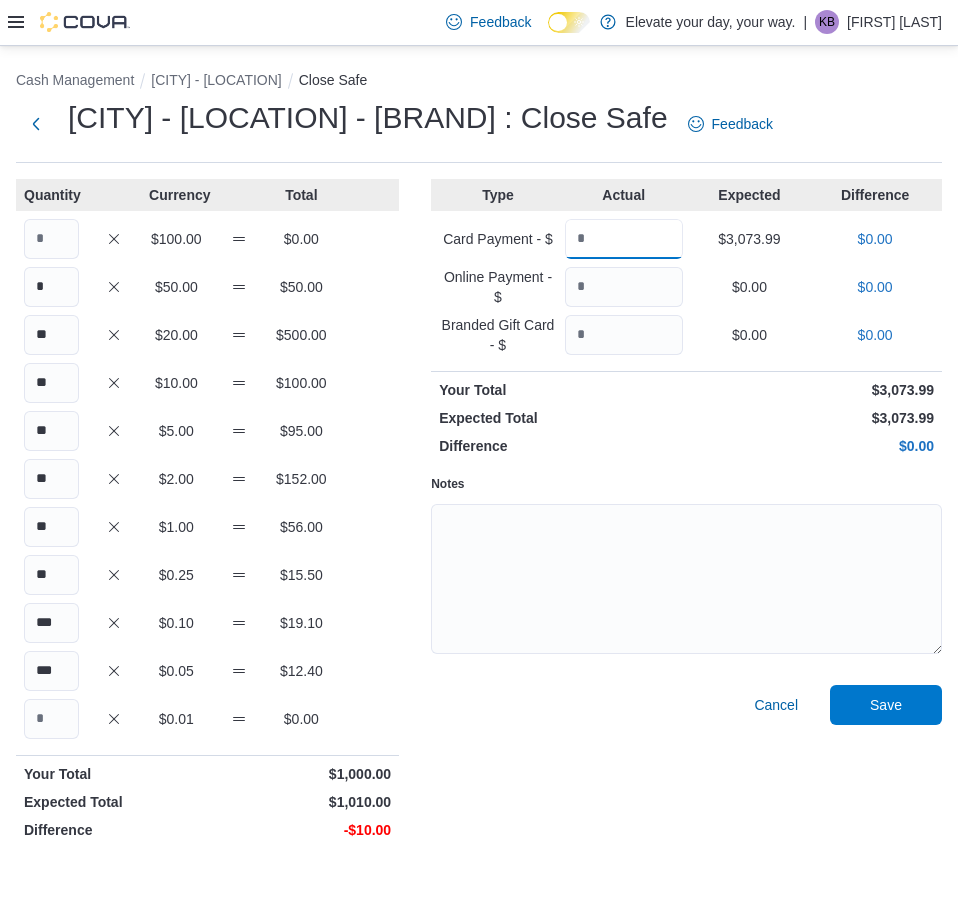 type on "*******" 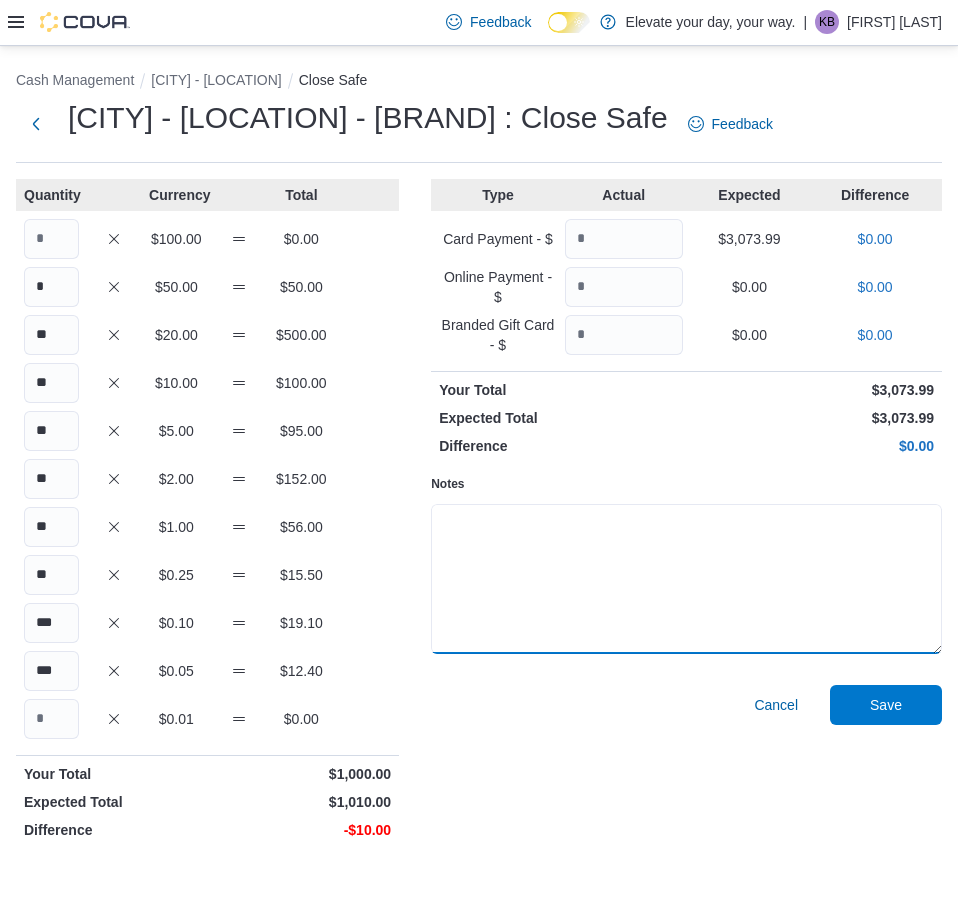 click on "Notes" at bounding box center [686, 579] 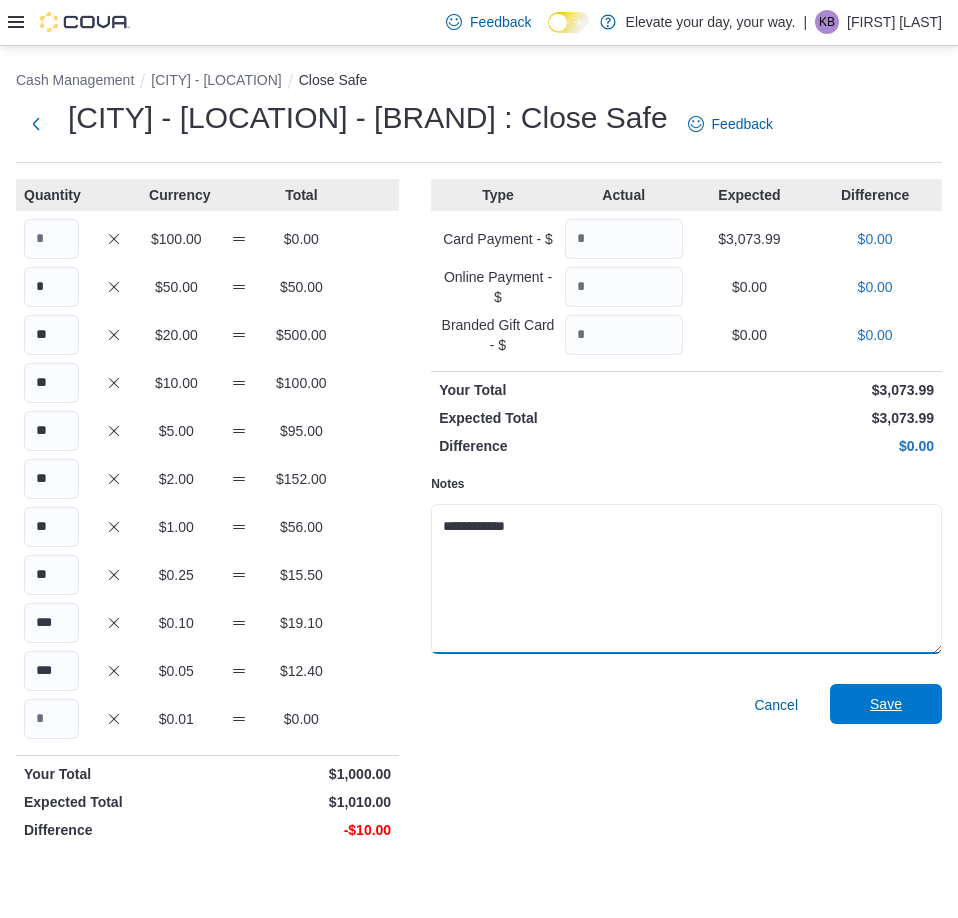type on "**********" 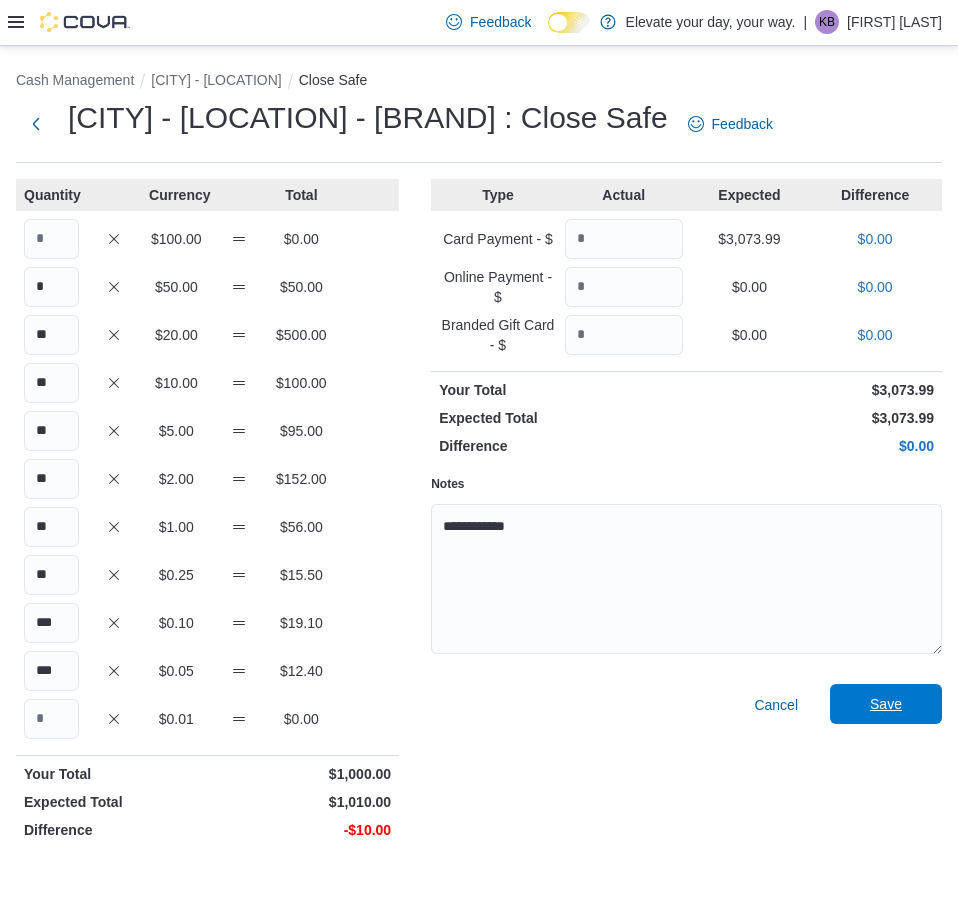 click on "Save" at bounding box center (886, 704) 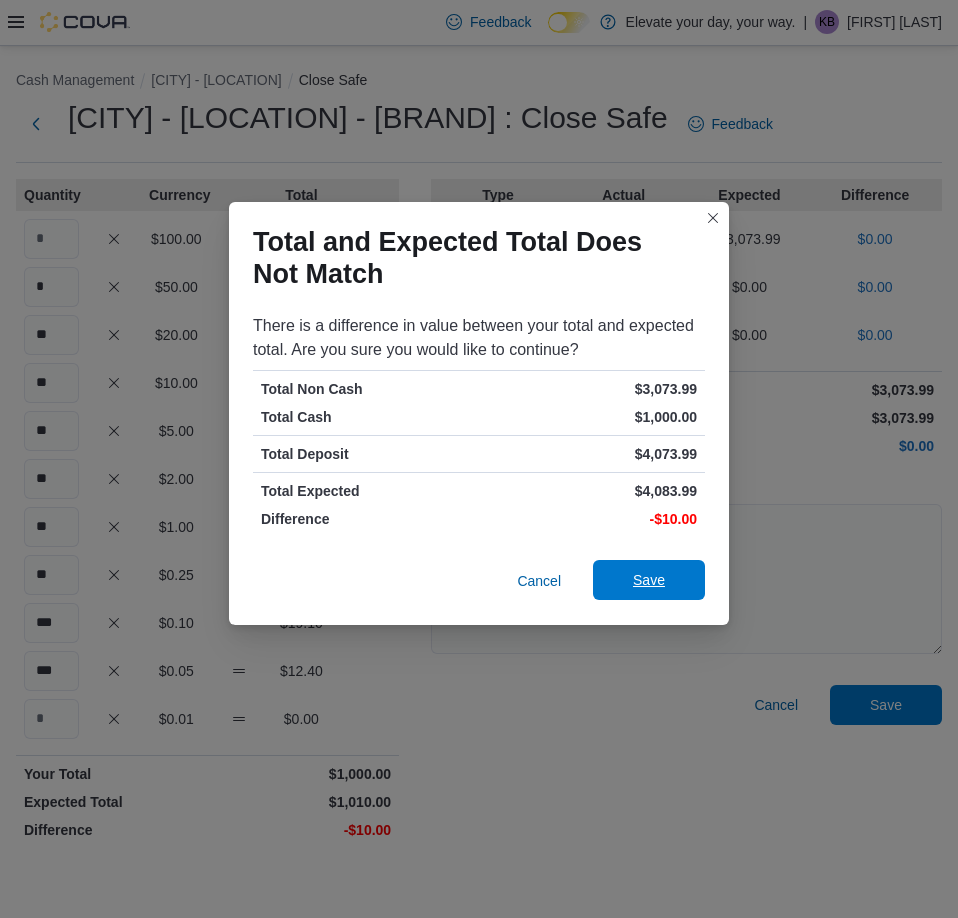 click on "Save" at bounding box center [649, 580] 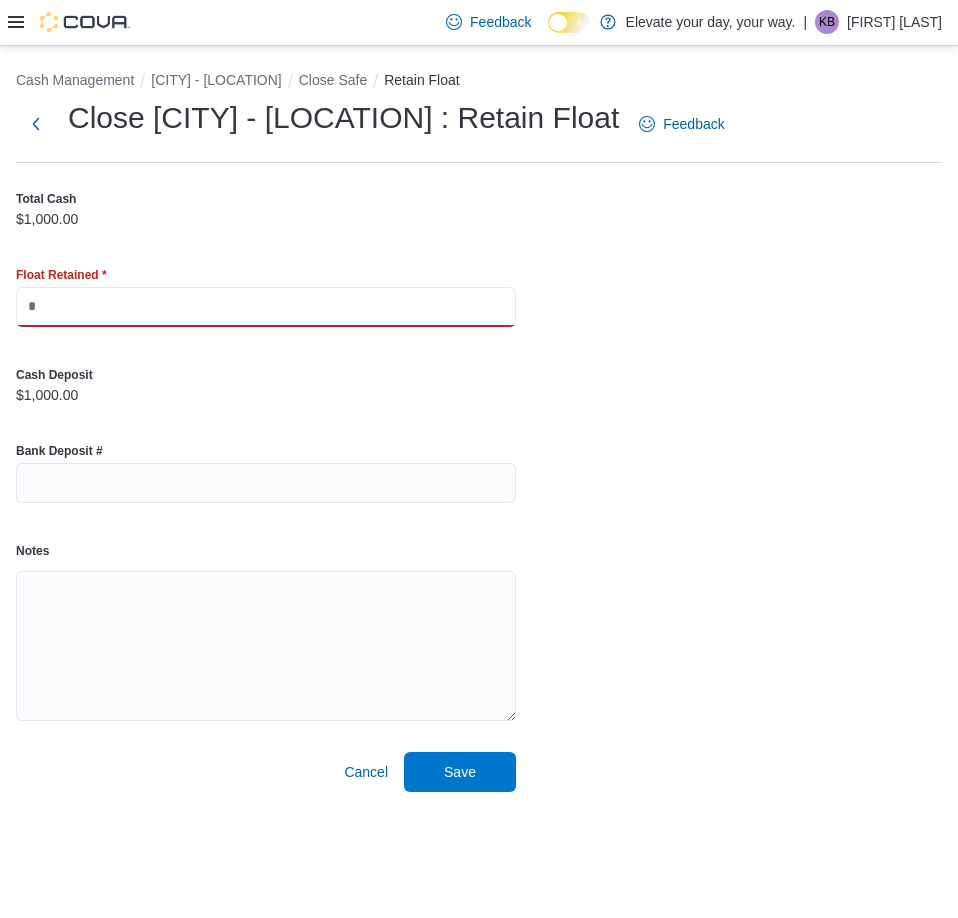 click at bounding box center (266, 307) 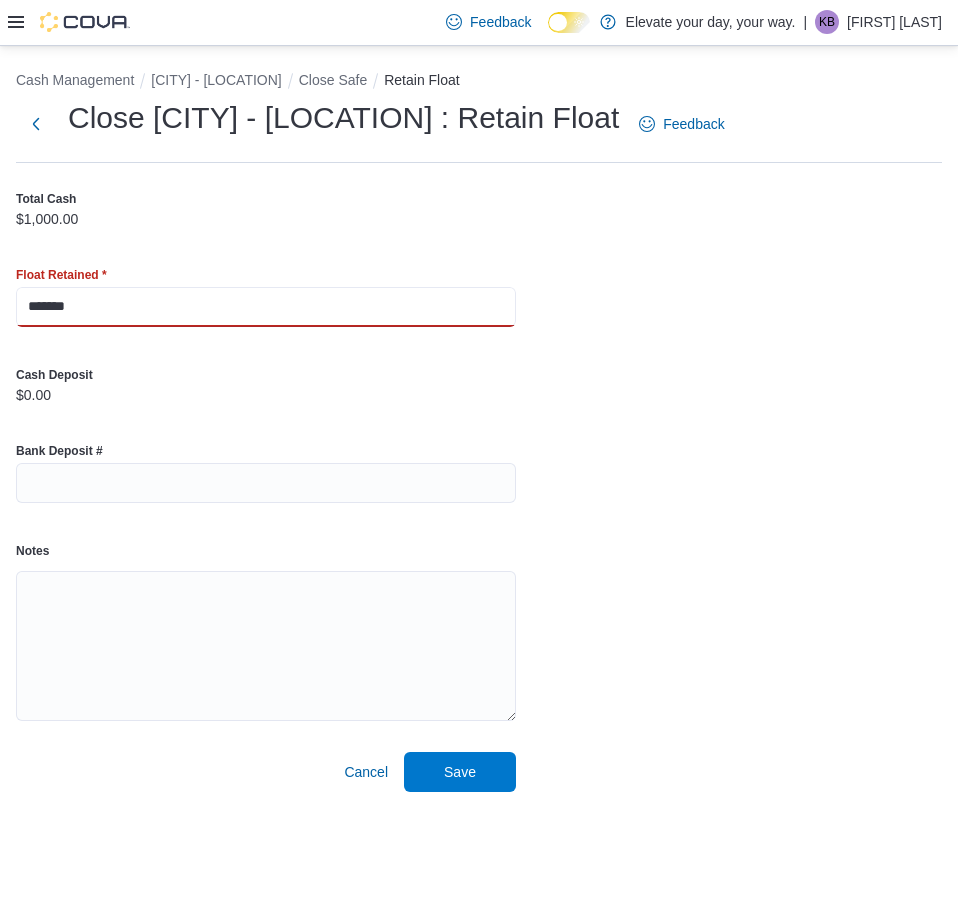 type on "*******" 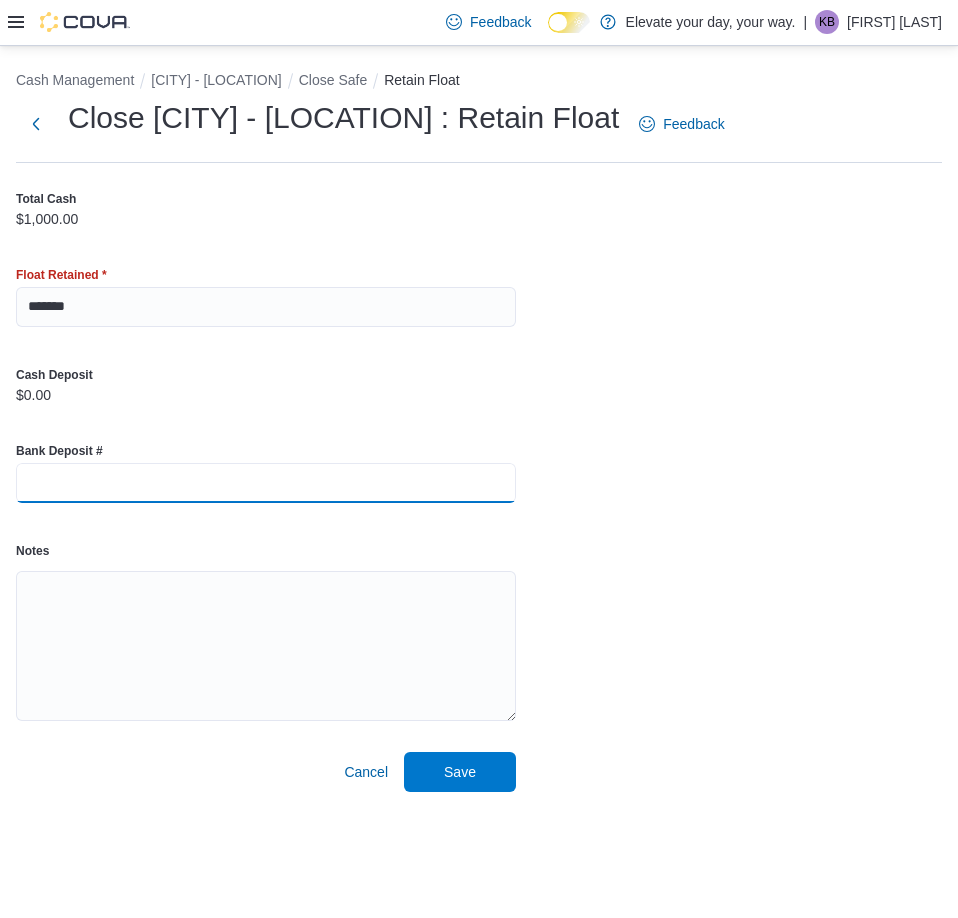 click at bounding box center (266, 483) 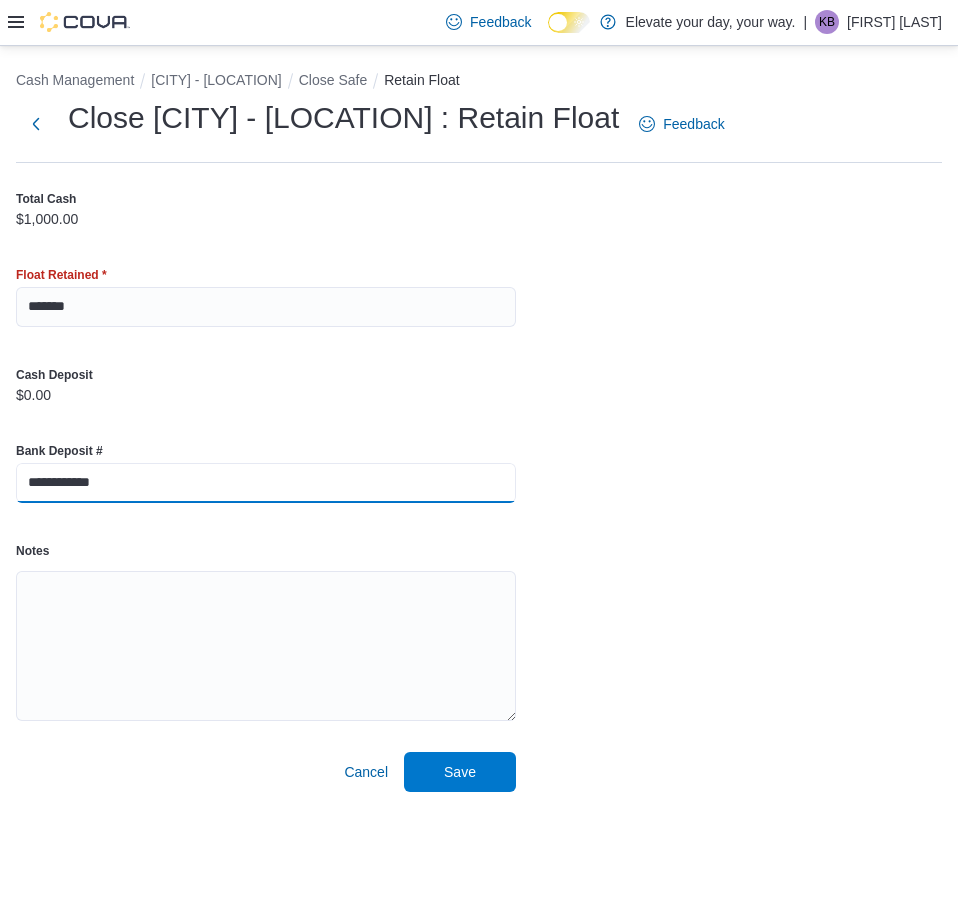 type on "**********" 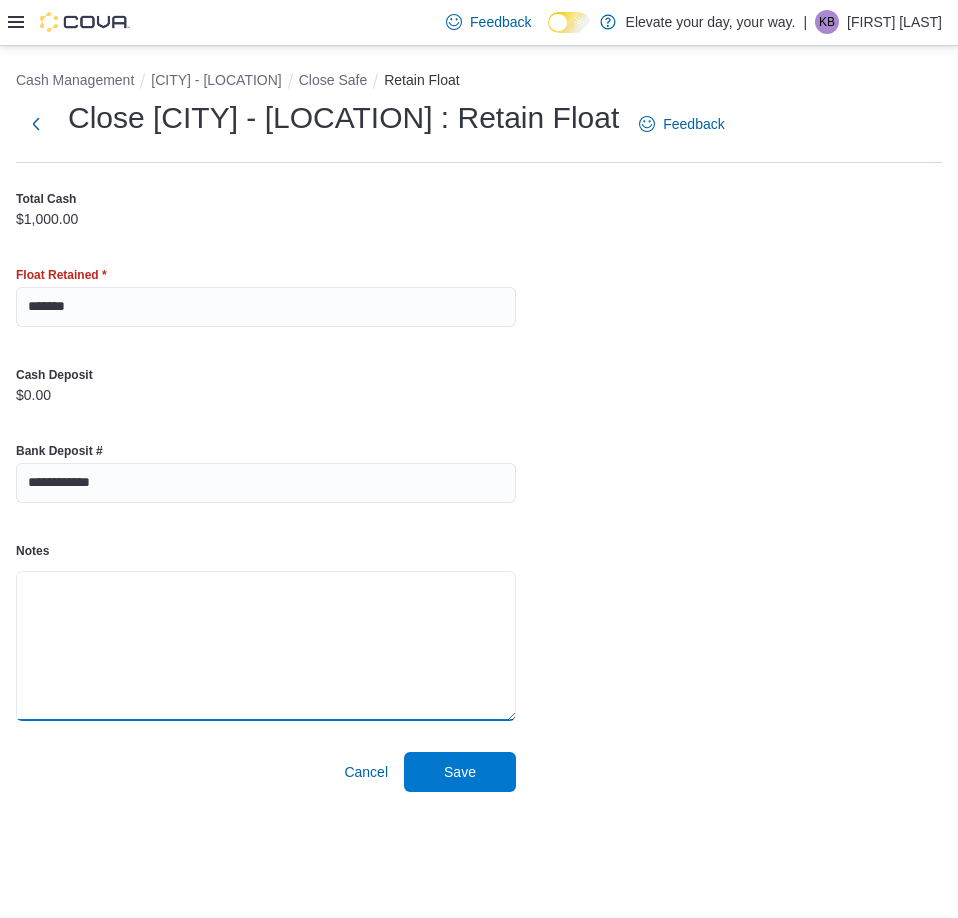 click on "Notes" at bounding box center (266, 646) 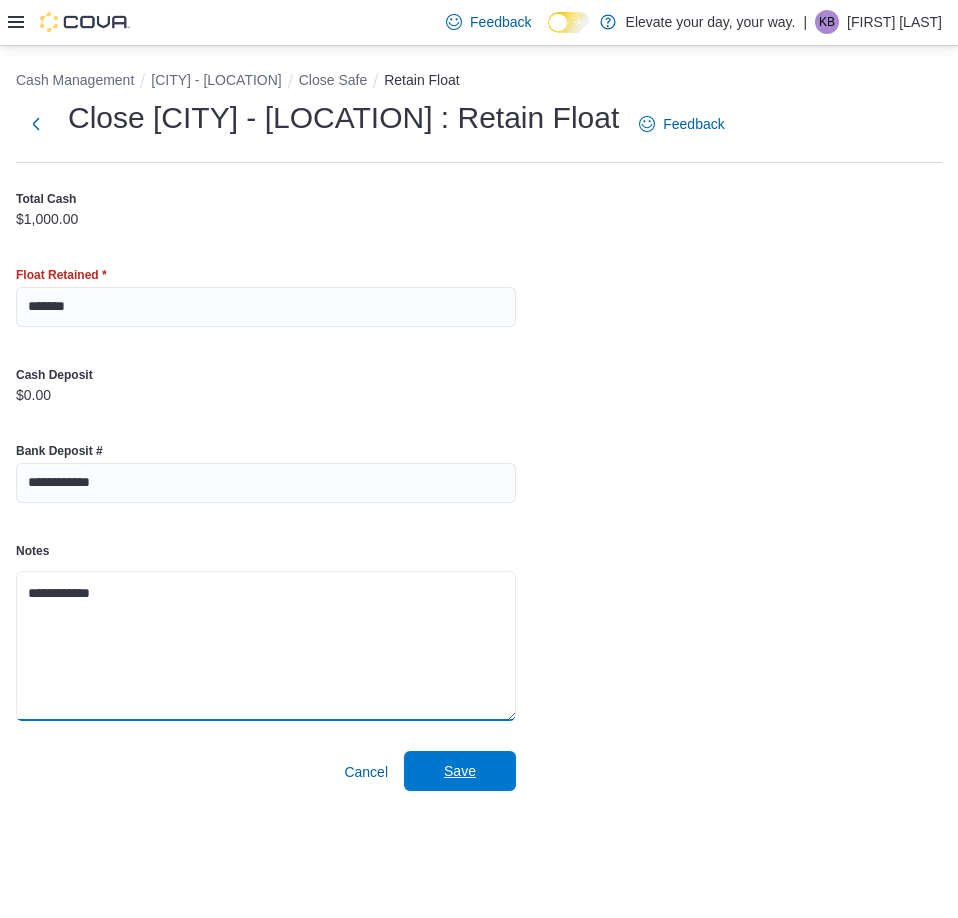 type on "**********" 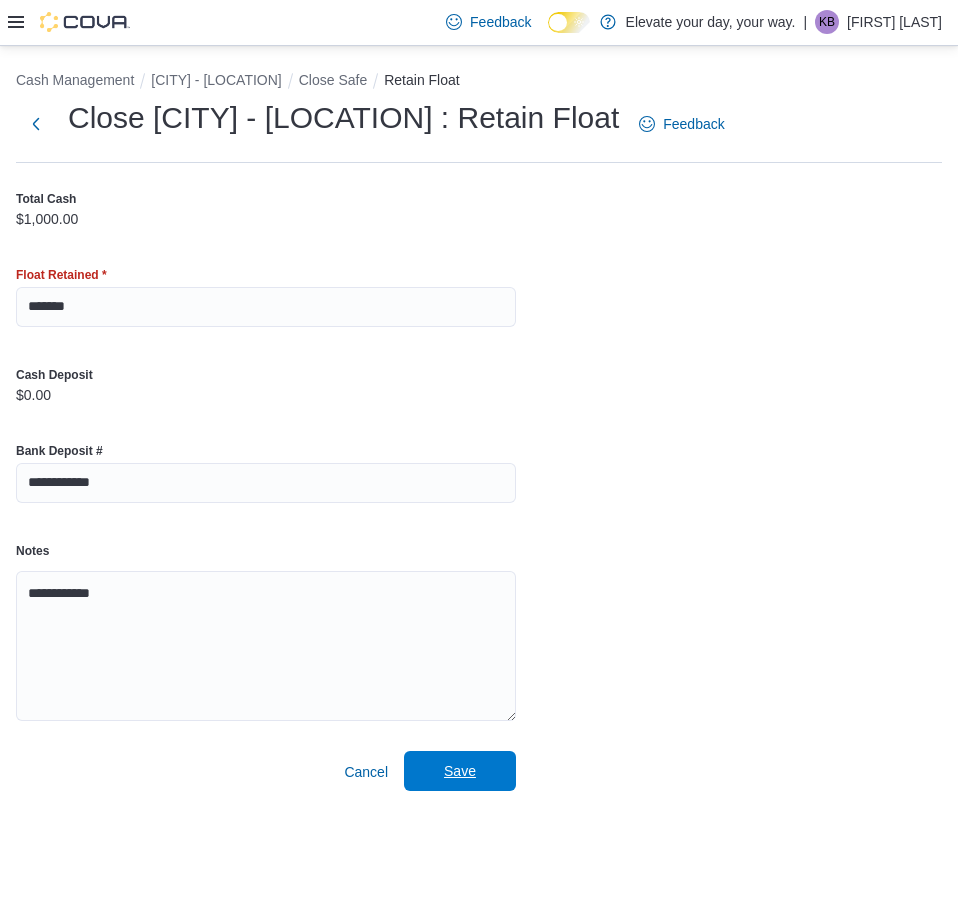 click on "Save" at bounding box center [460, 771] 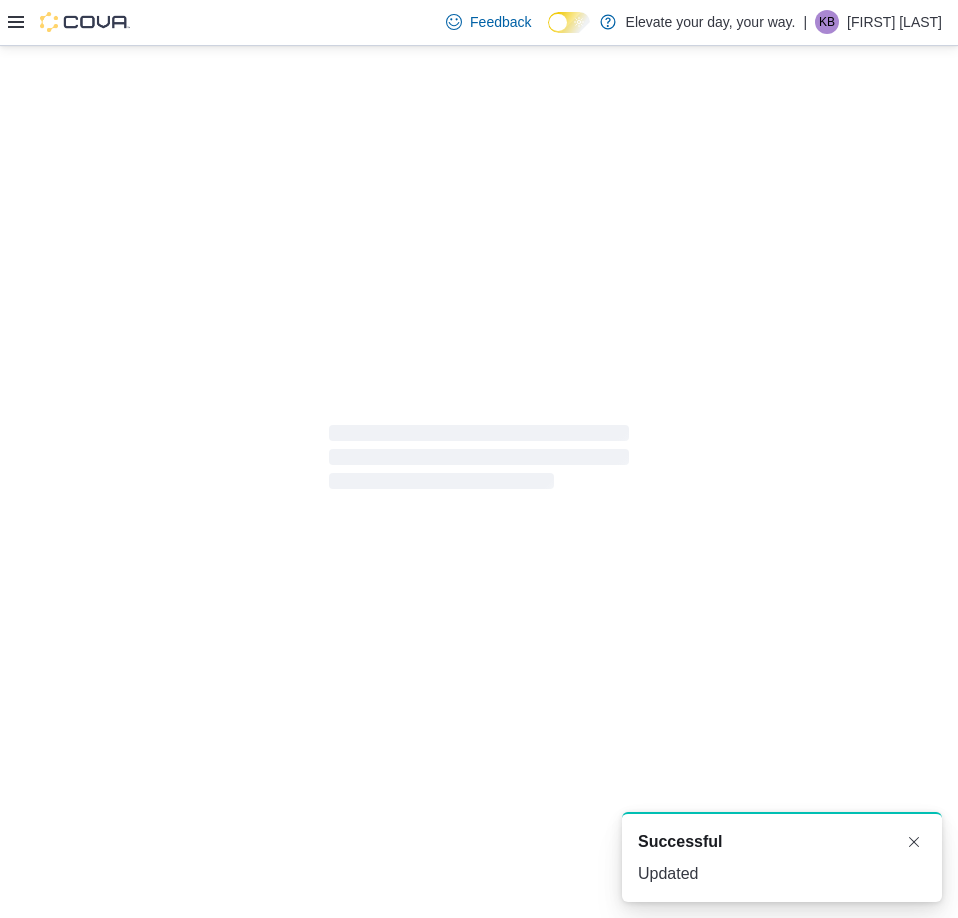 scroll, scrollTop: 0, scrollLeft: 0, axis: both 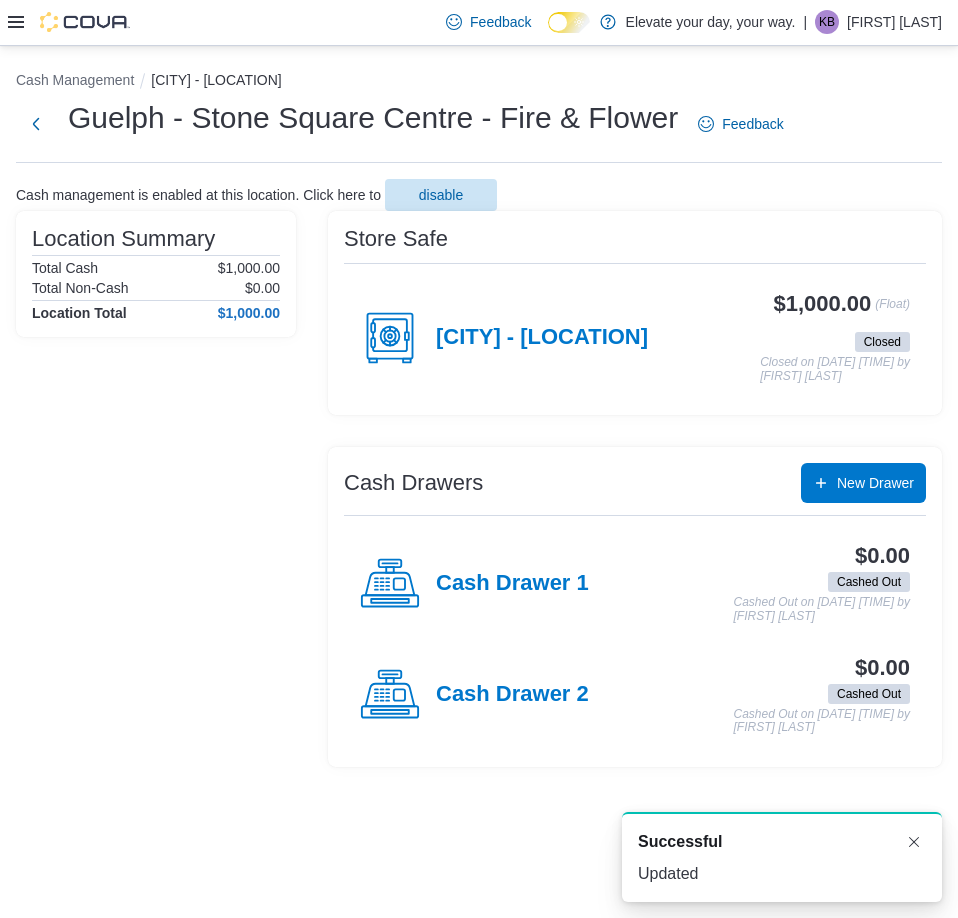 click 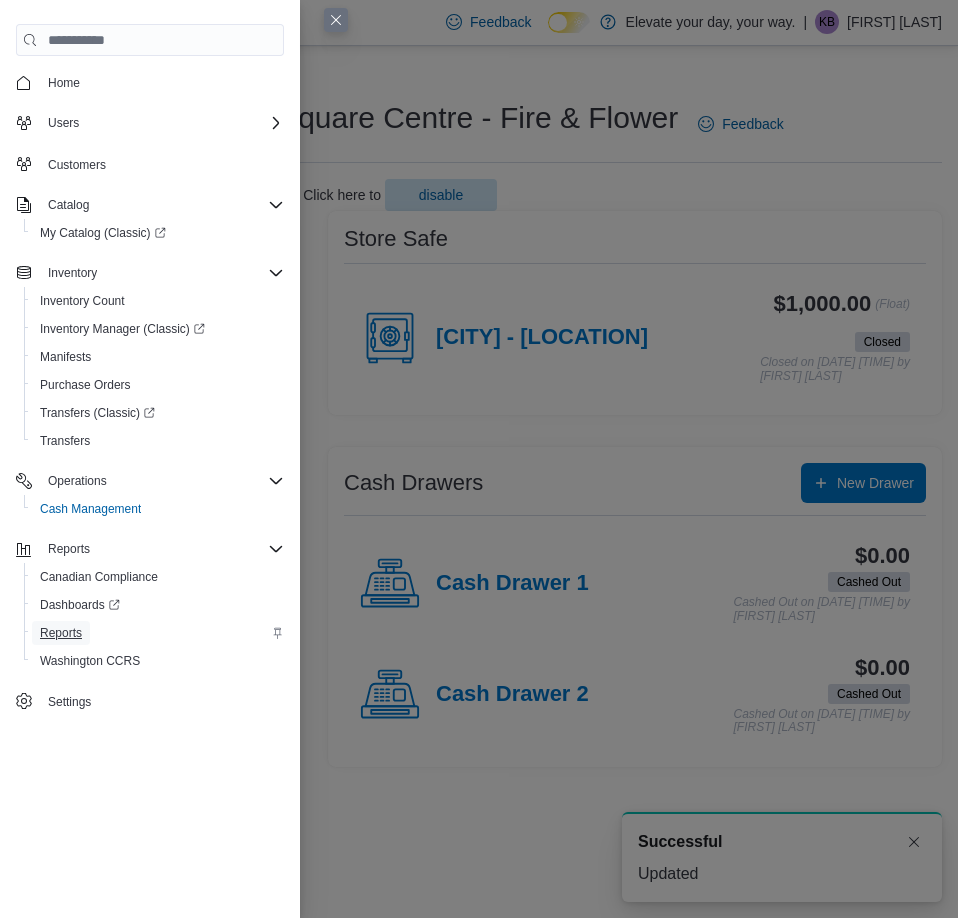 click on "Reports" at bounding box center (61, 633) 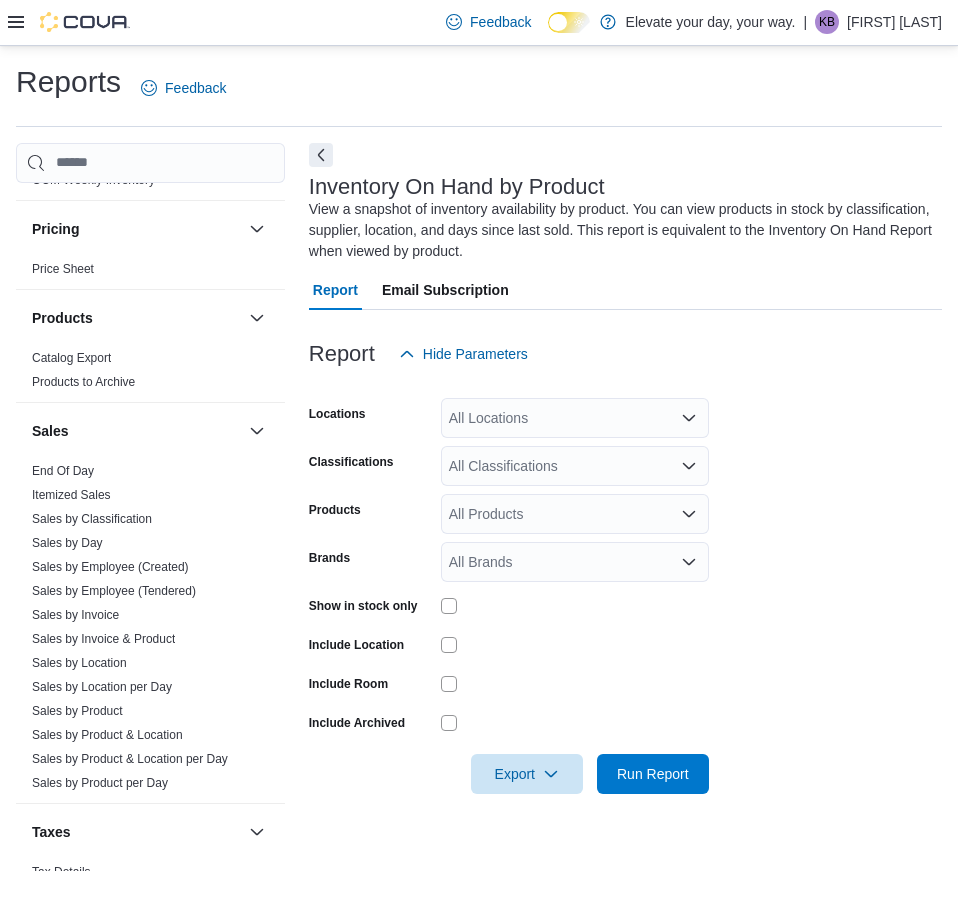 scroll, scrollTop: 1143, scrollLeft: 0, axis: vertical 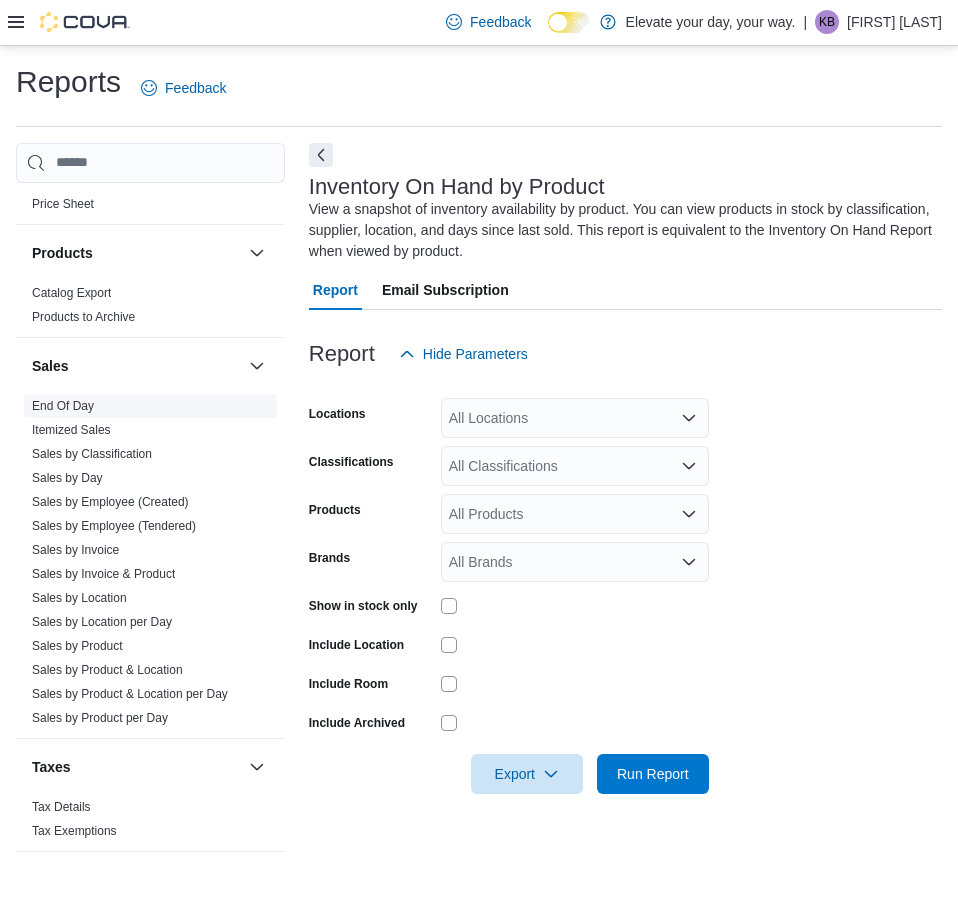 click on "End Of Day" at bounding box center [150, 406] 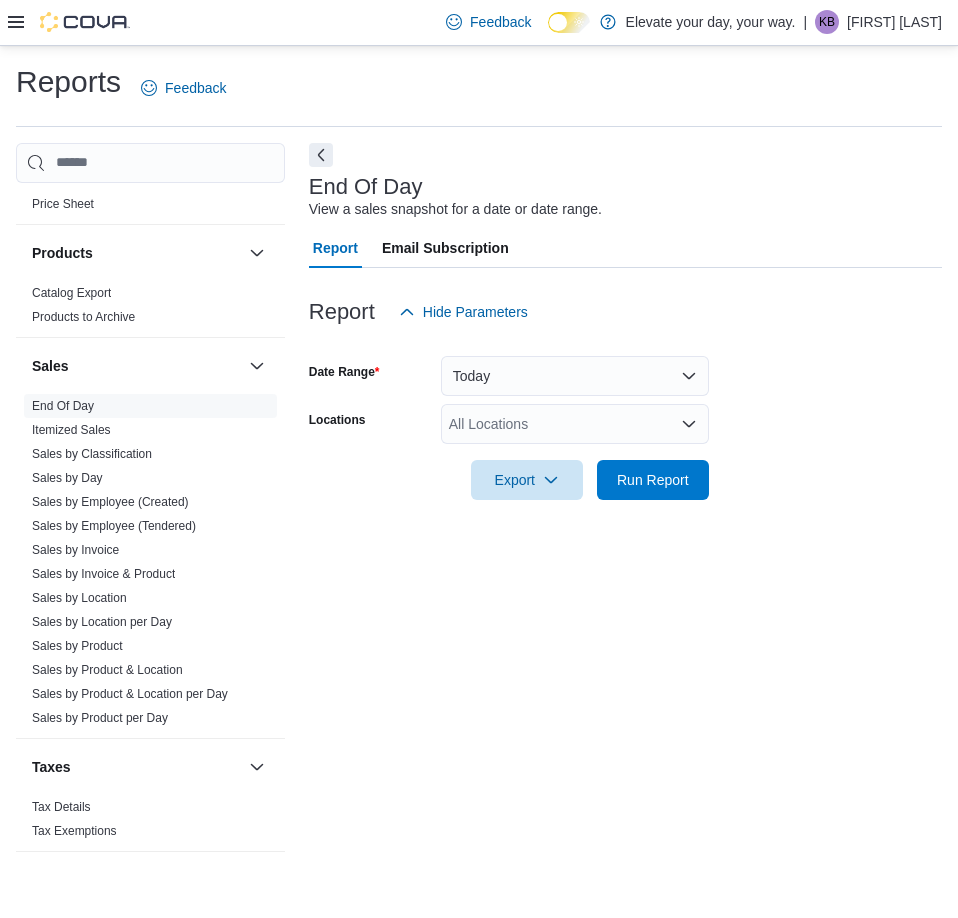 click on "All Locations" at bounding box center [575, 424] 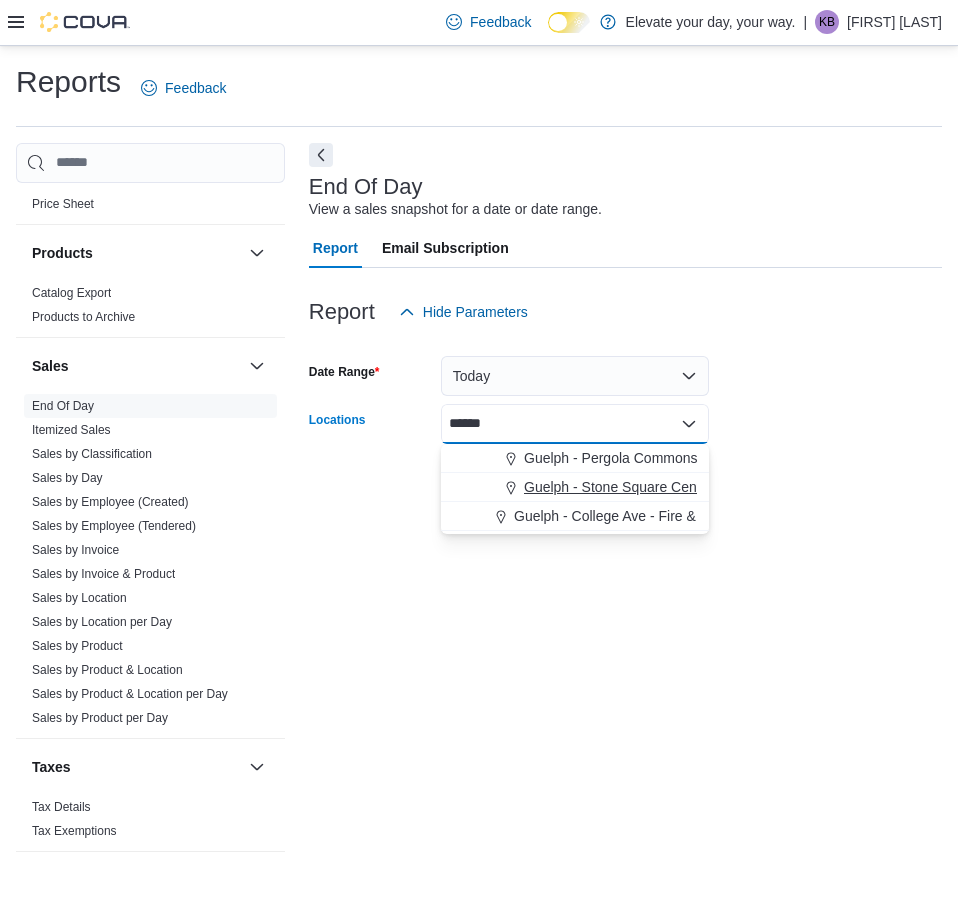 type on "******" 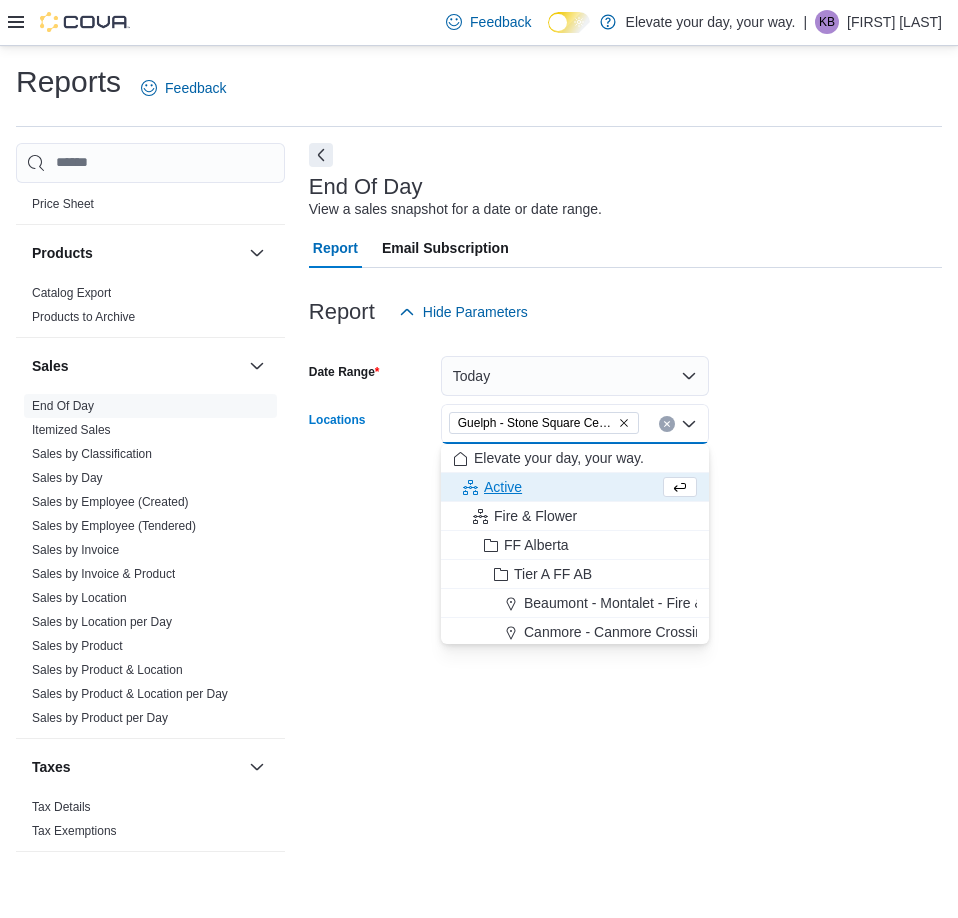 click on "End Of Day    View a sales snapshot for a date or date range. Report Email Subscription Report Hide Parameters   Date Range Today Locations [CITY] - [LOCATION] - [BRAND] Combo box. Selected. [CITY] - [LOCATION] - [BRAND]. Press Backspace to delete [CITY] - [LOCATION] - [BRAND]. Combo box input. All Locations. Type some text or, to display a list of choices, press Down Arrow. To exit the list of choices, press Escape. Export  Run Report" at bounding box center [625, 507] 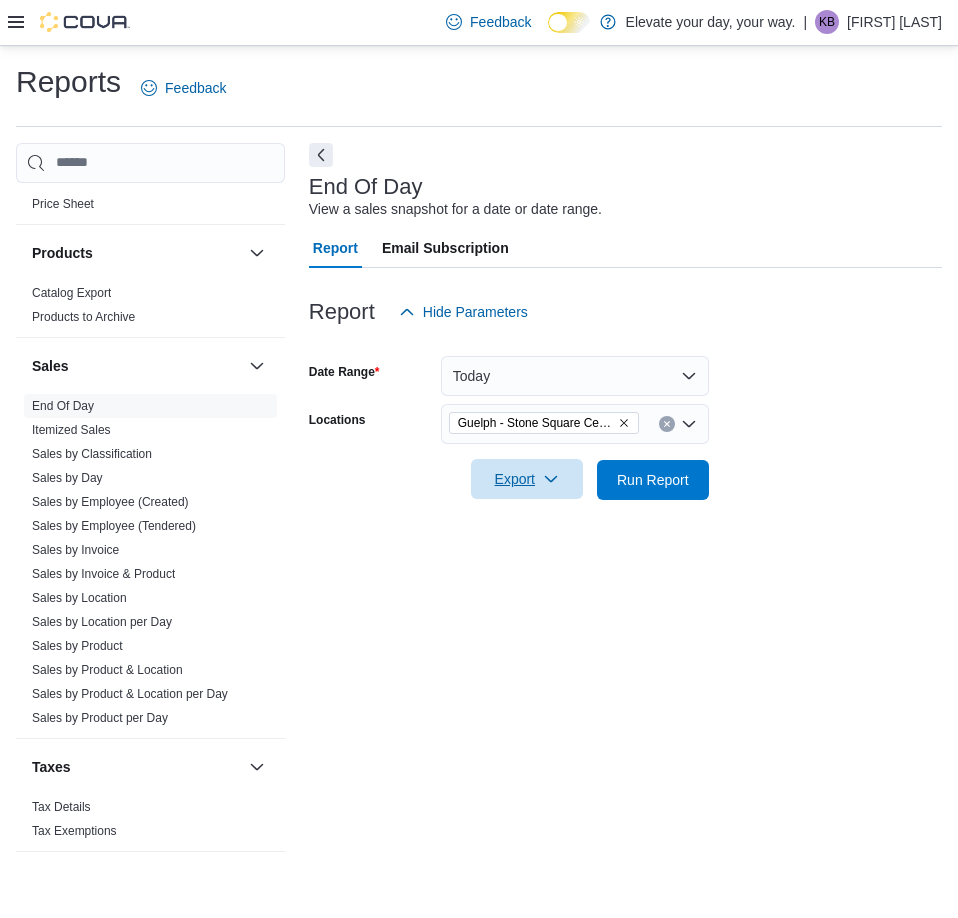 click on "Export" at bounding box center [527, 479] 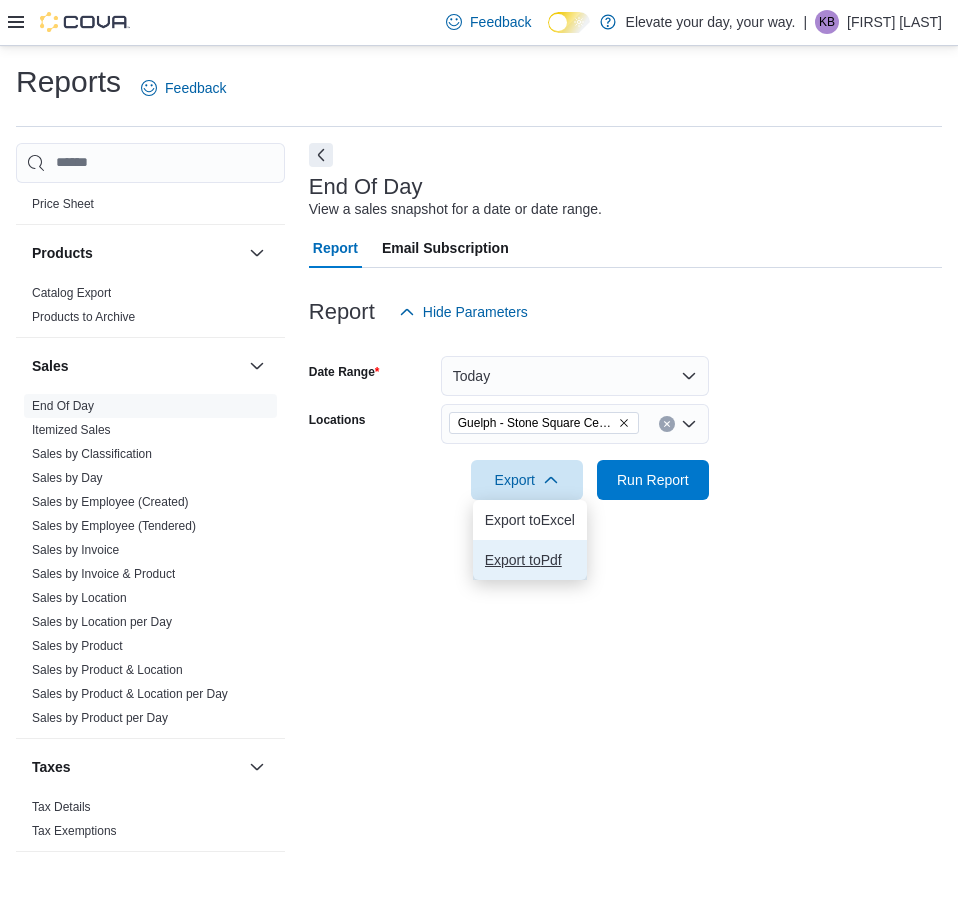 click on "Export to  Pdf" at bounding box center (530, 560) 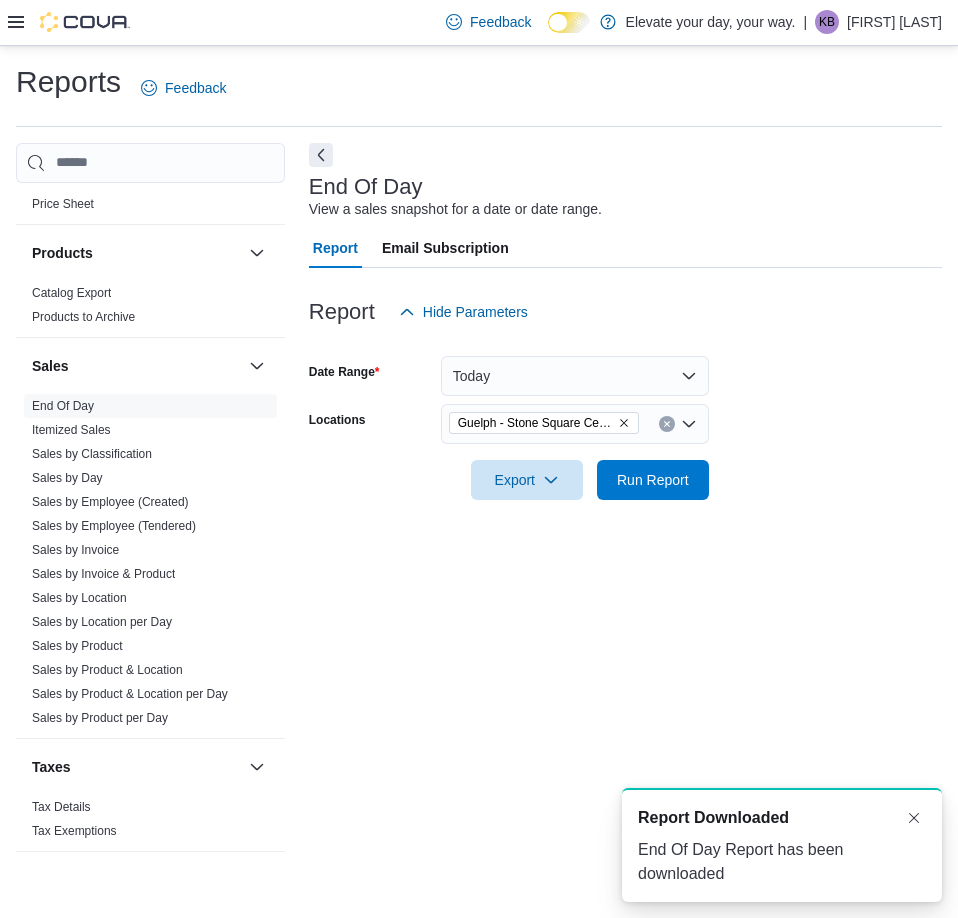 scroll, scrollTop: 0, scrollLeft: 0, axis: both 